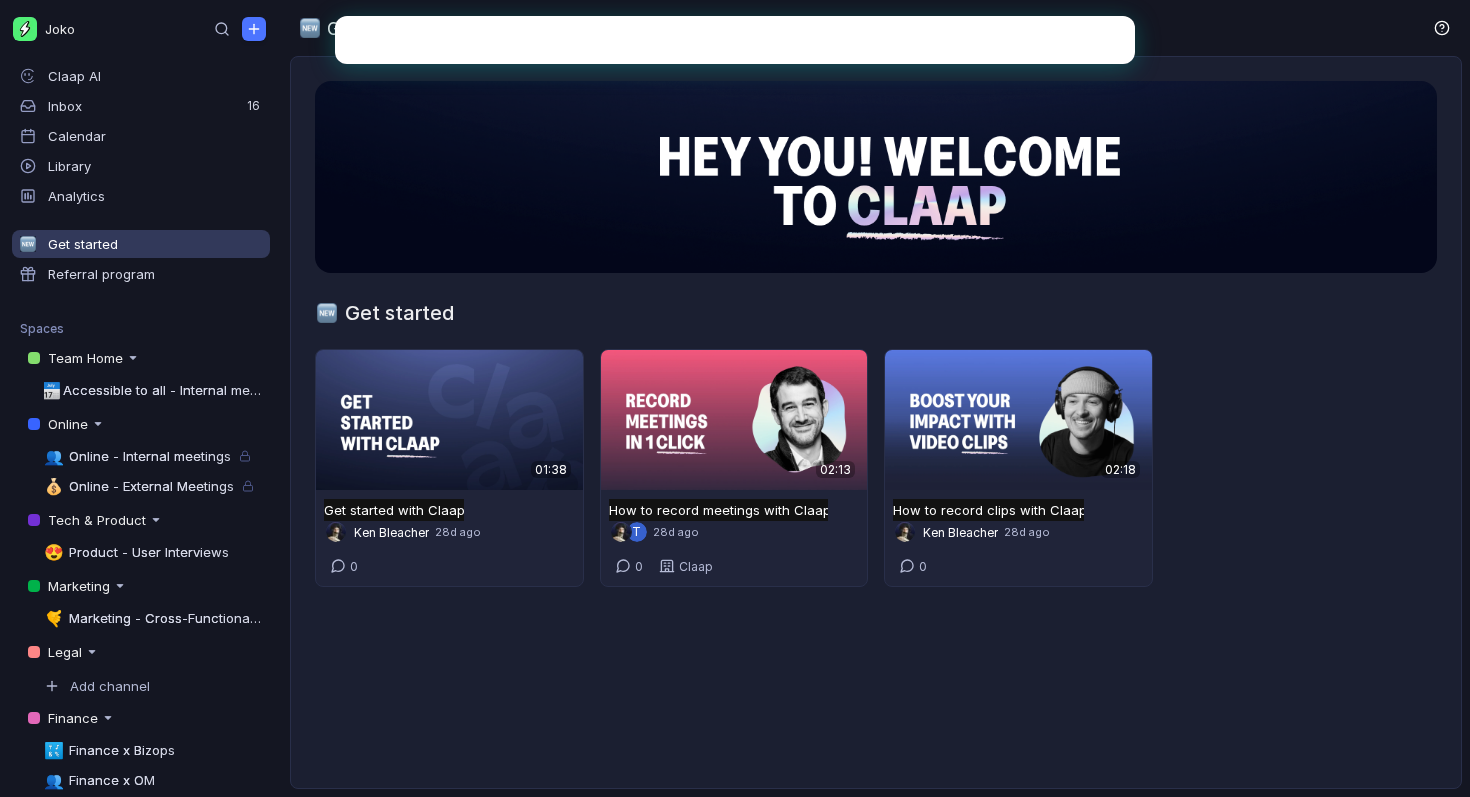 scroll, scrollTop: 0, scrollLeft: 0, axis: both 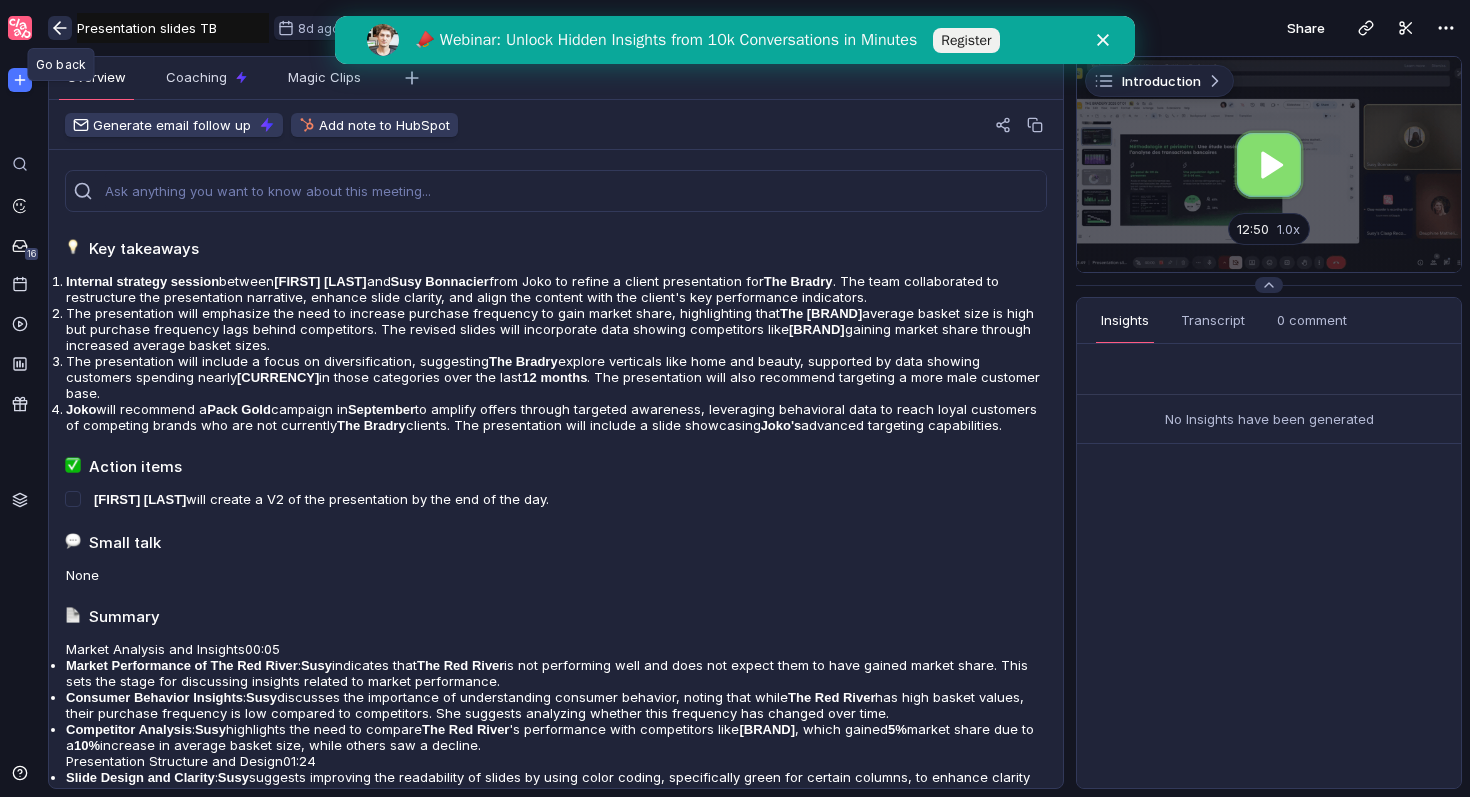 click at bounding box center (60, 28) 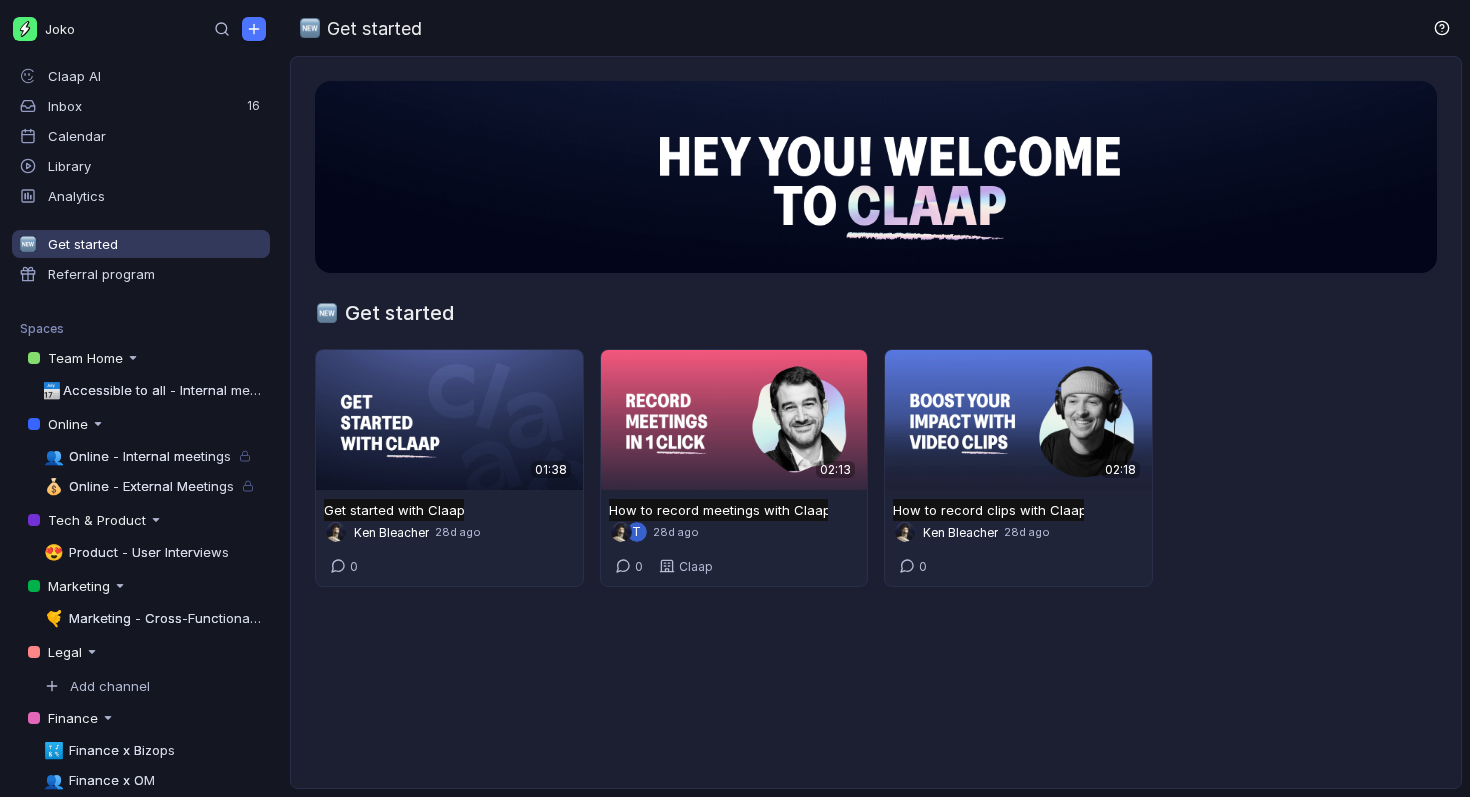 scroll, scrollTop: 0, scrollLeft: 0, axis: both 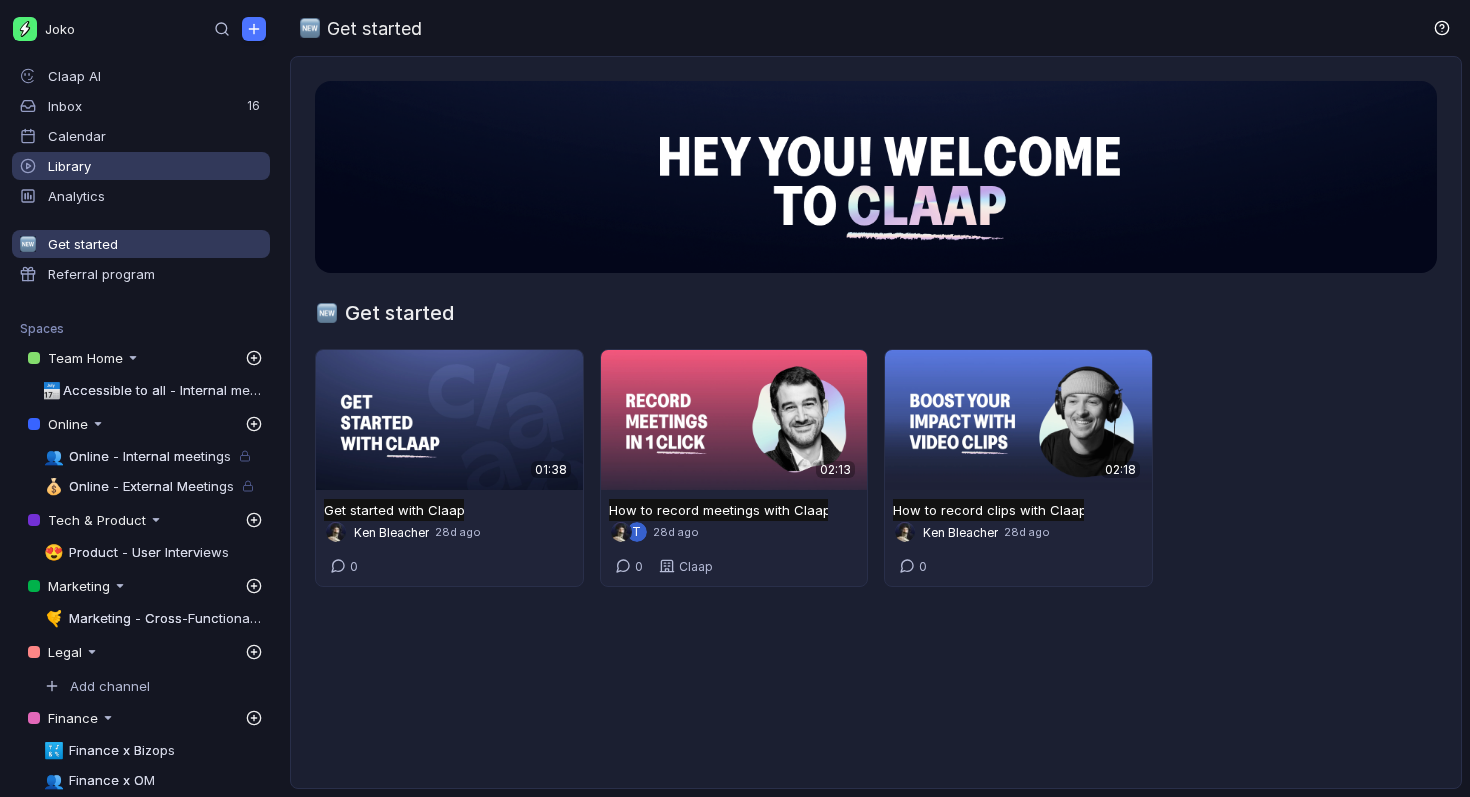 click on "Library" at bounding box center [141, 166] 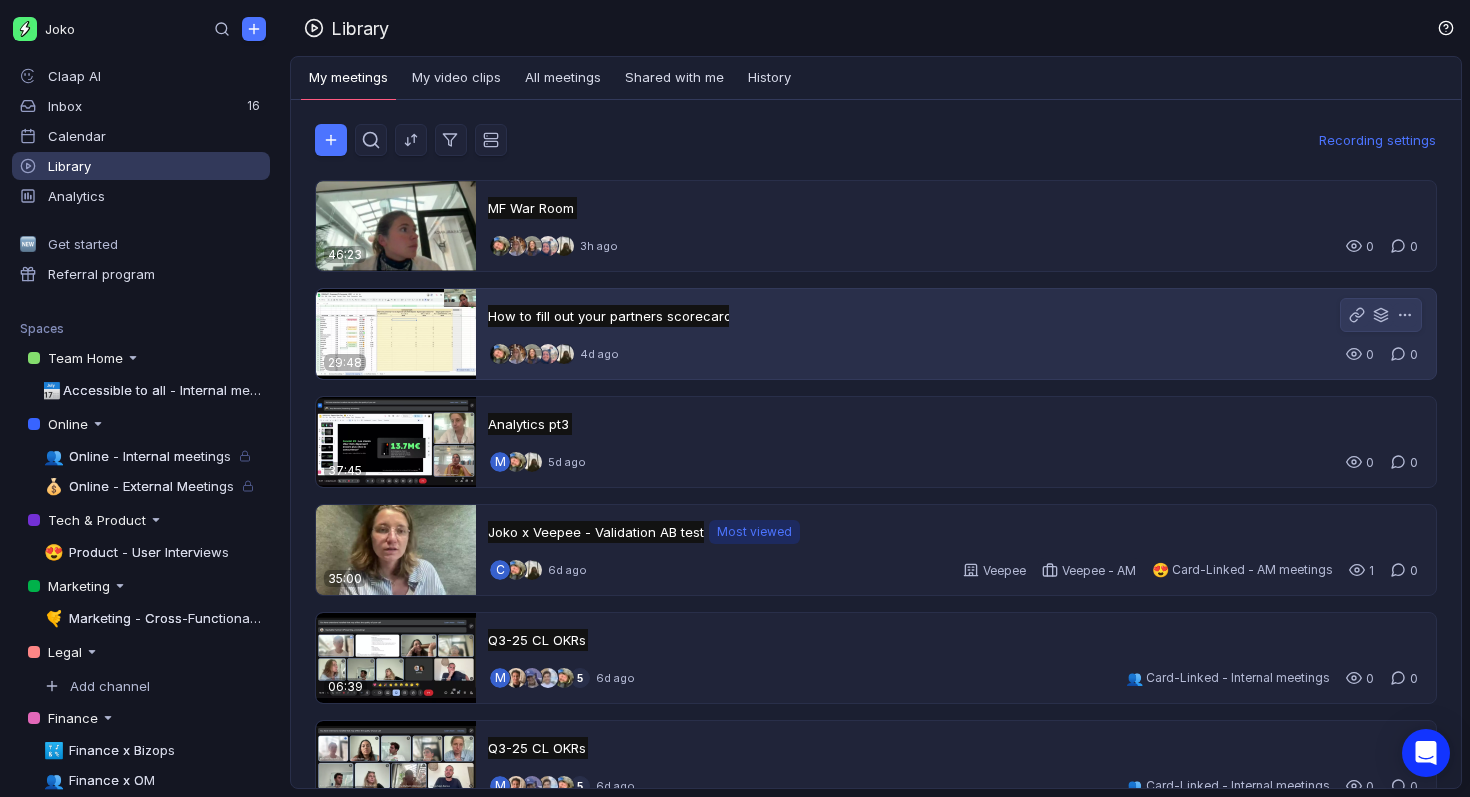 scroll, scrollTop: 101, scrollLeft: 0, axis: vertical 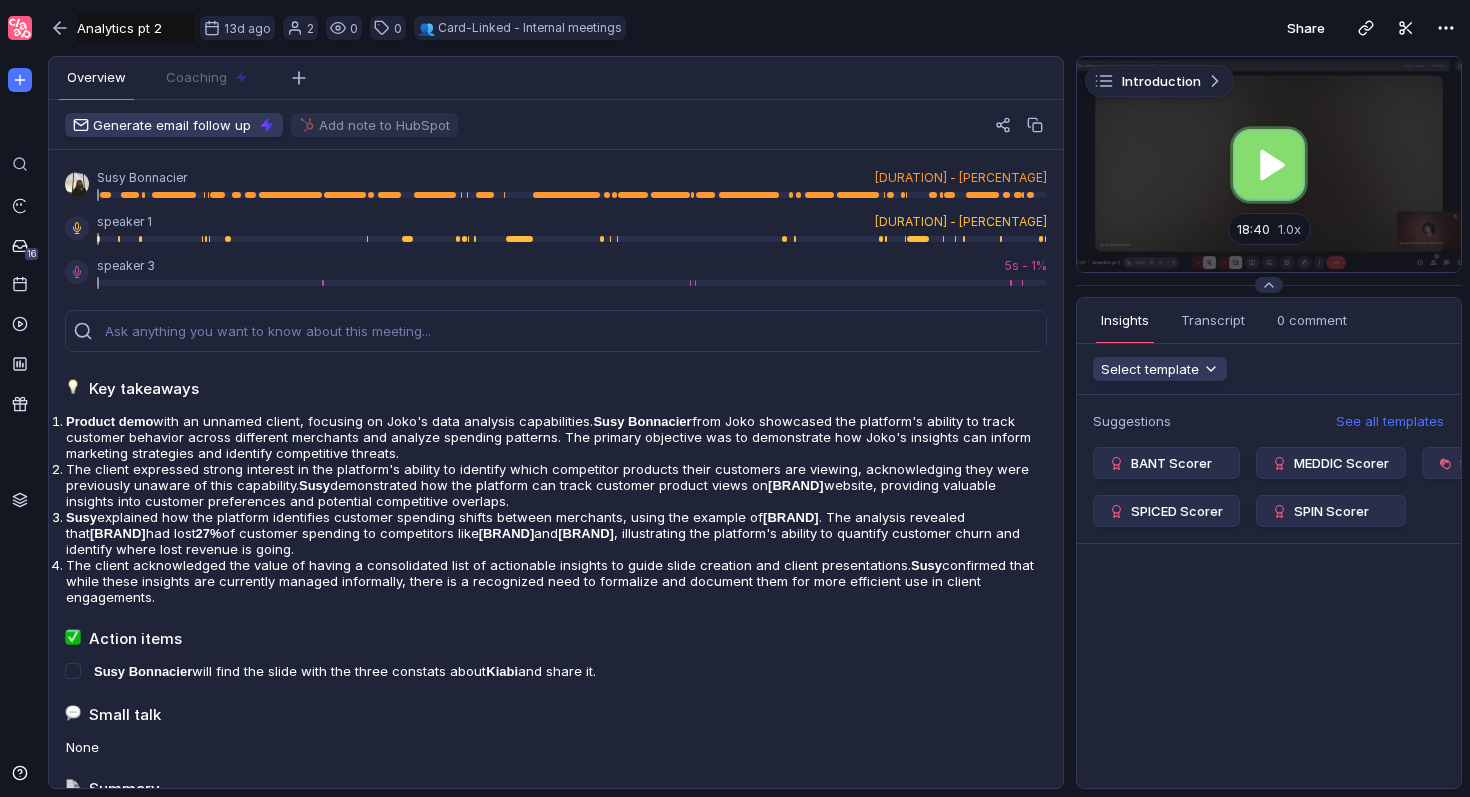 click at bounding box center (1269, 164) 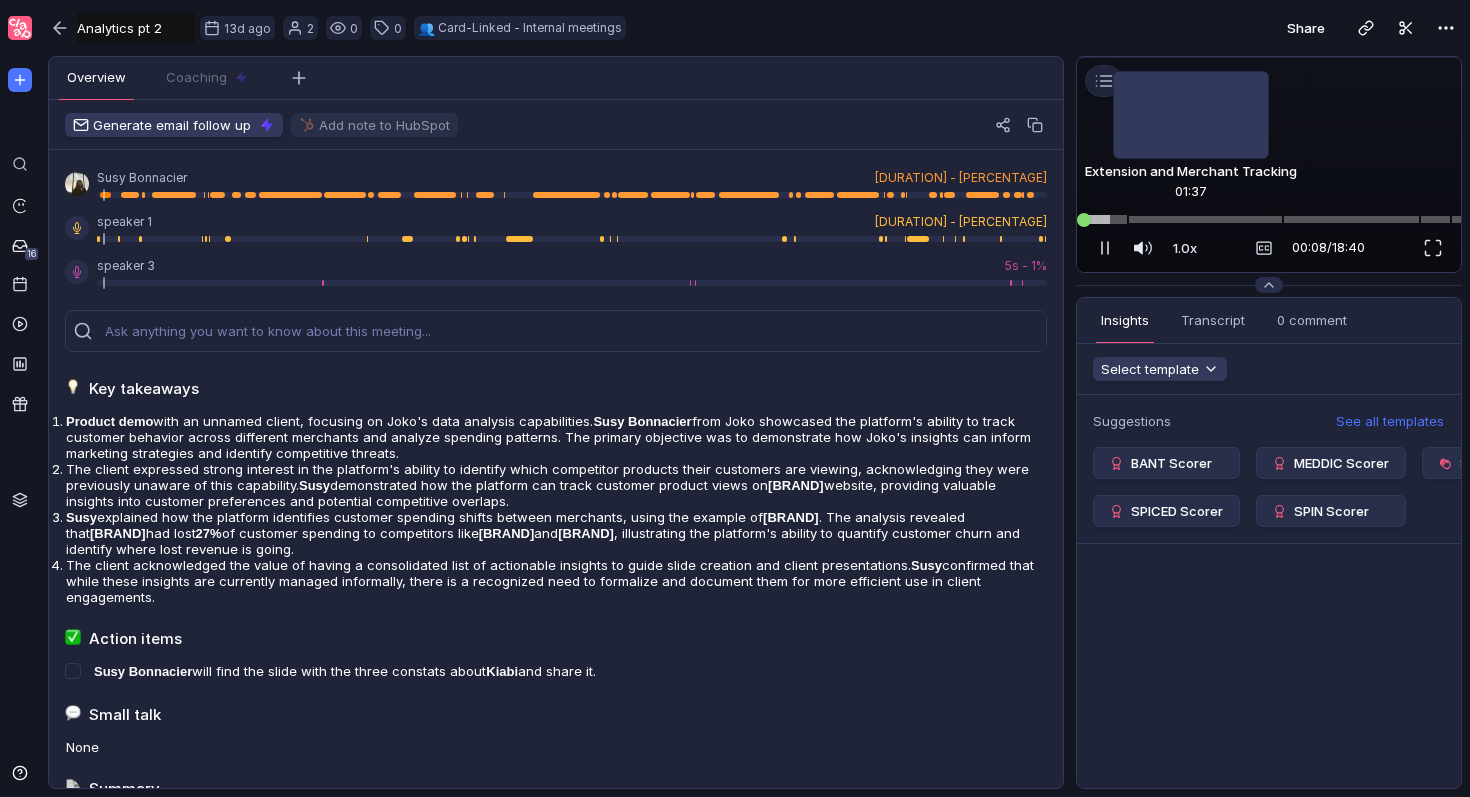 click at bounding box center (1269, 219) 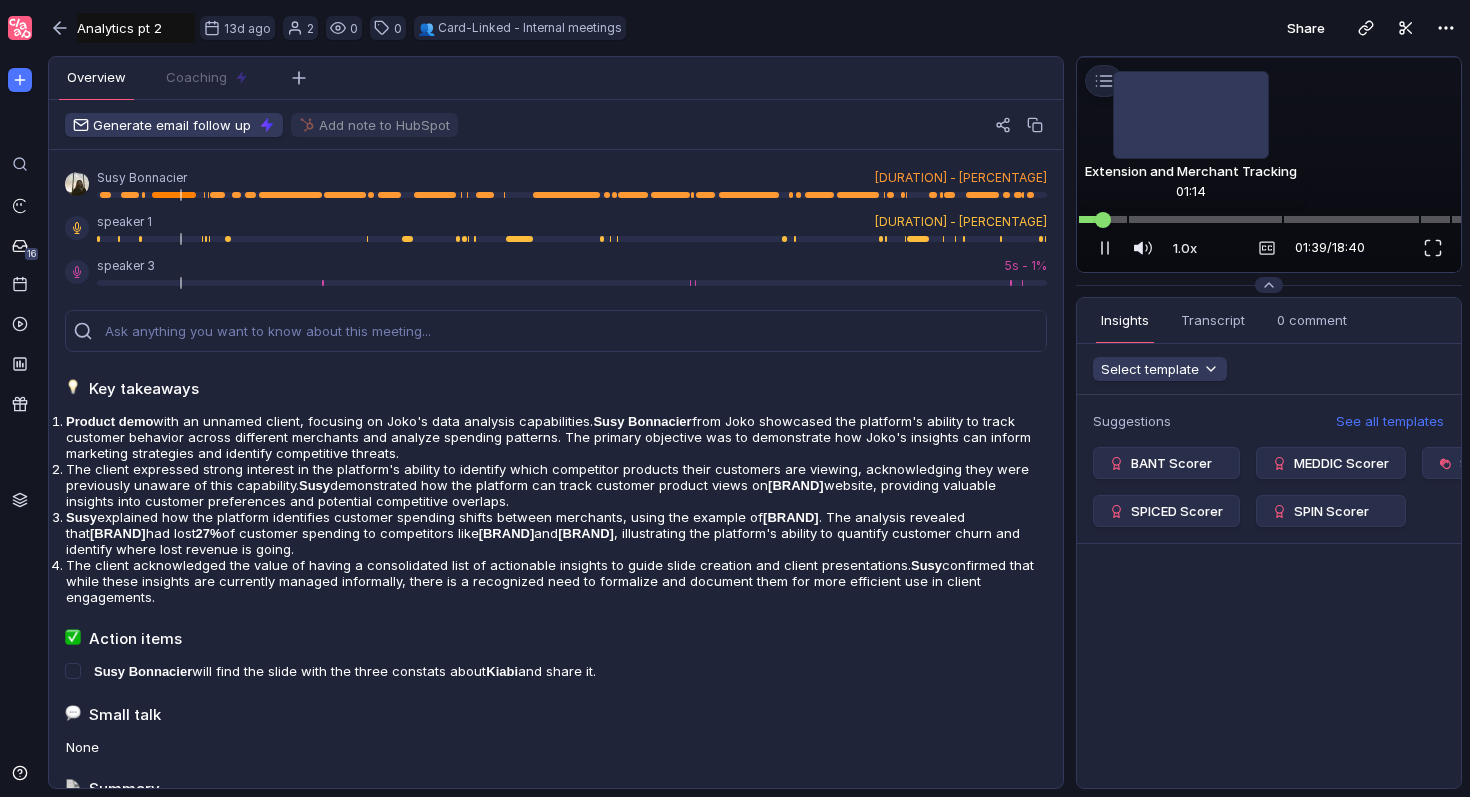 click at bounding box center (1269, 219) 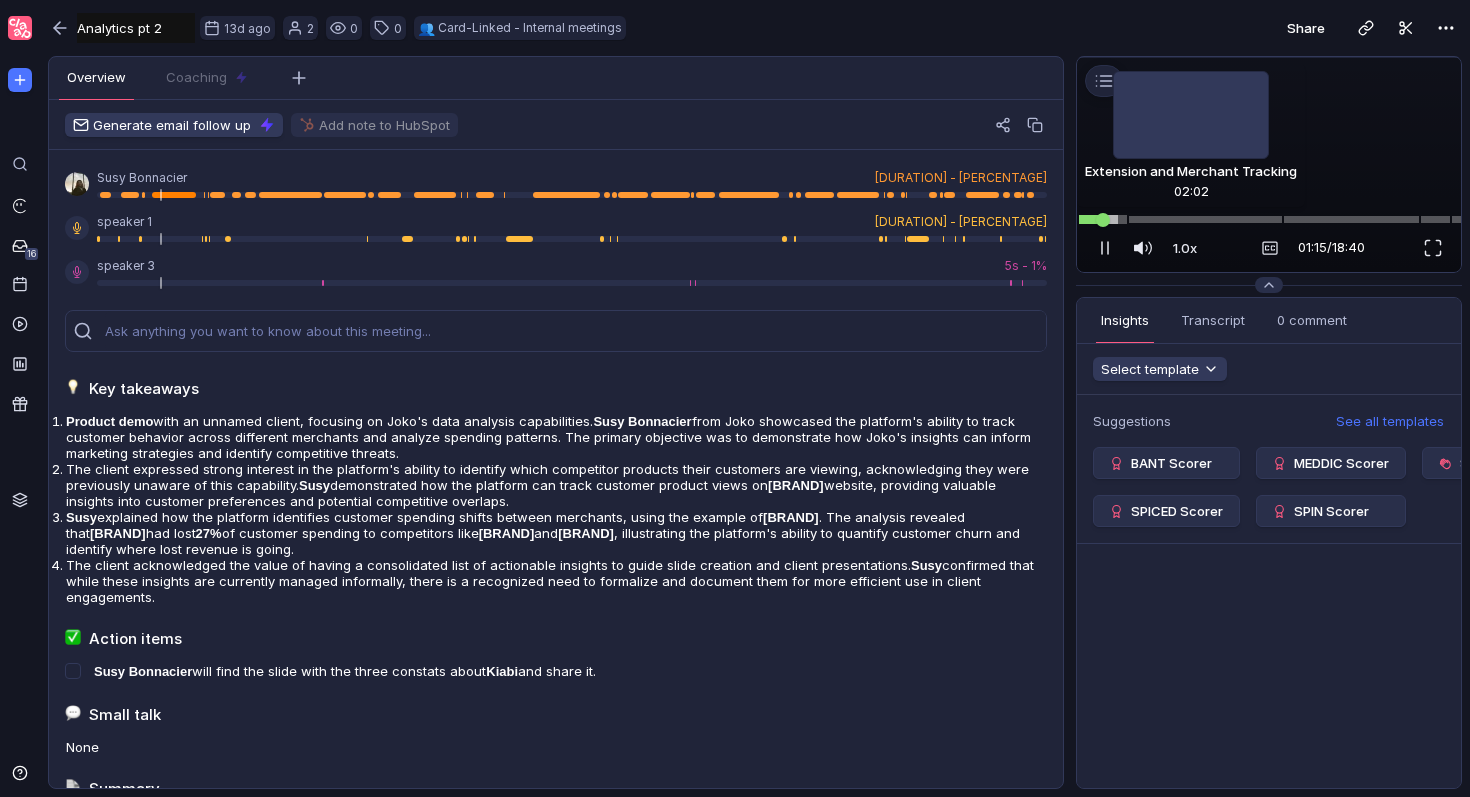 click at bounding box center (1269, 219) 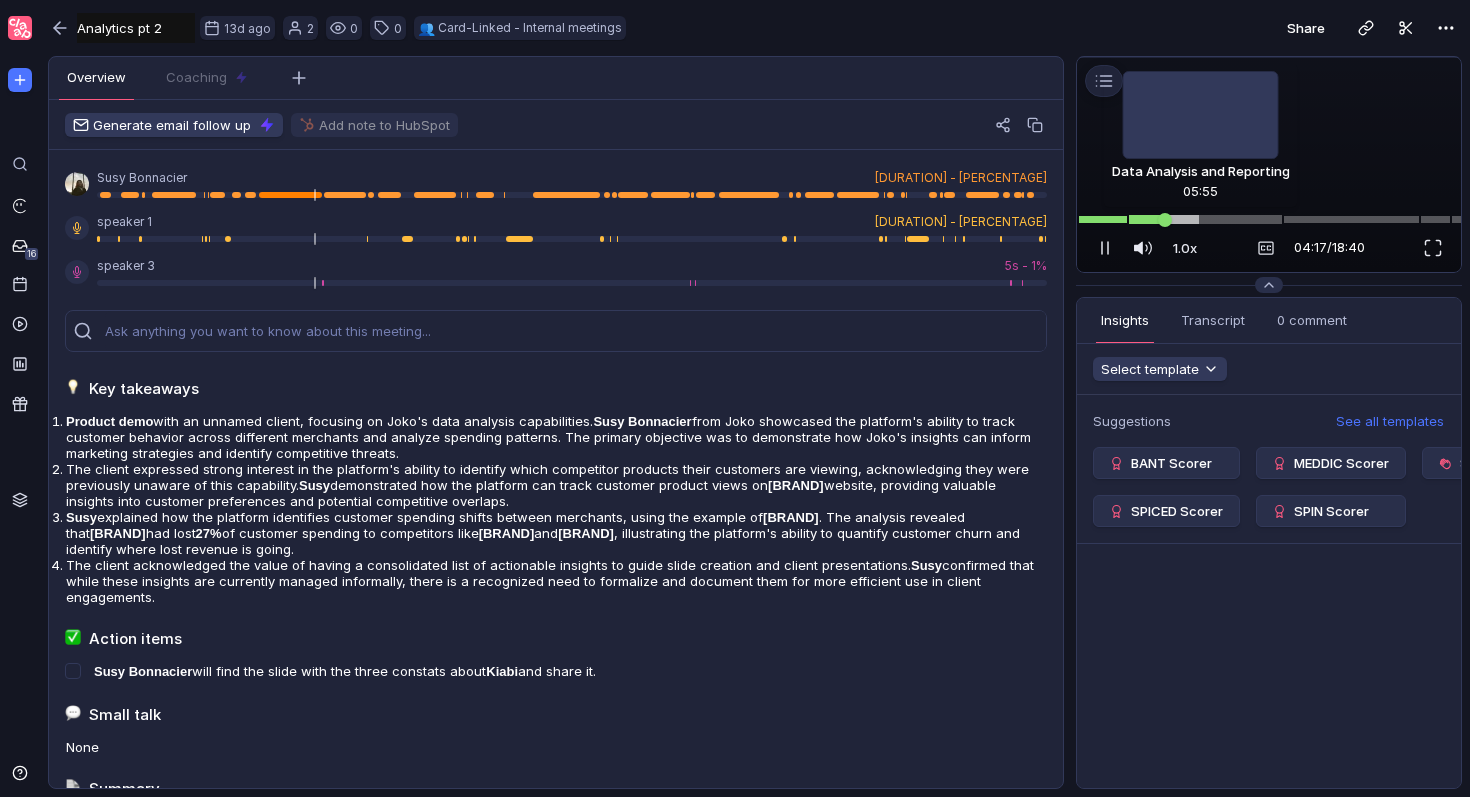 click at bounding box center [1269, 219] 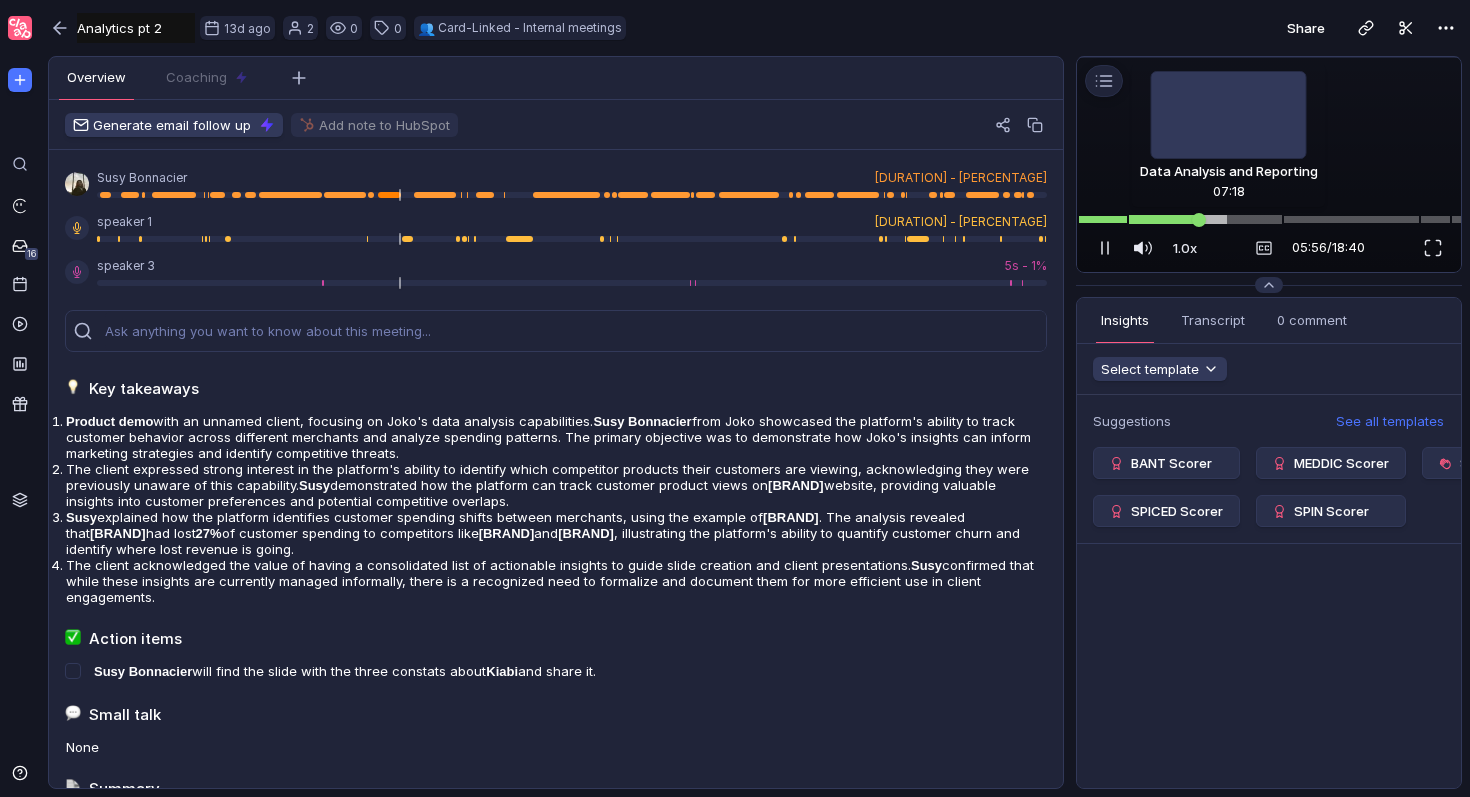 click at bounding box center (1269, 219) 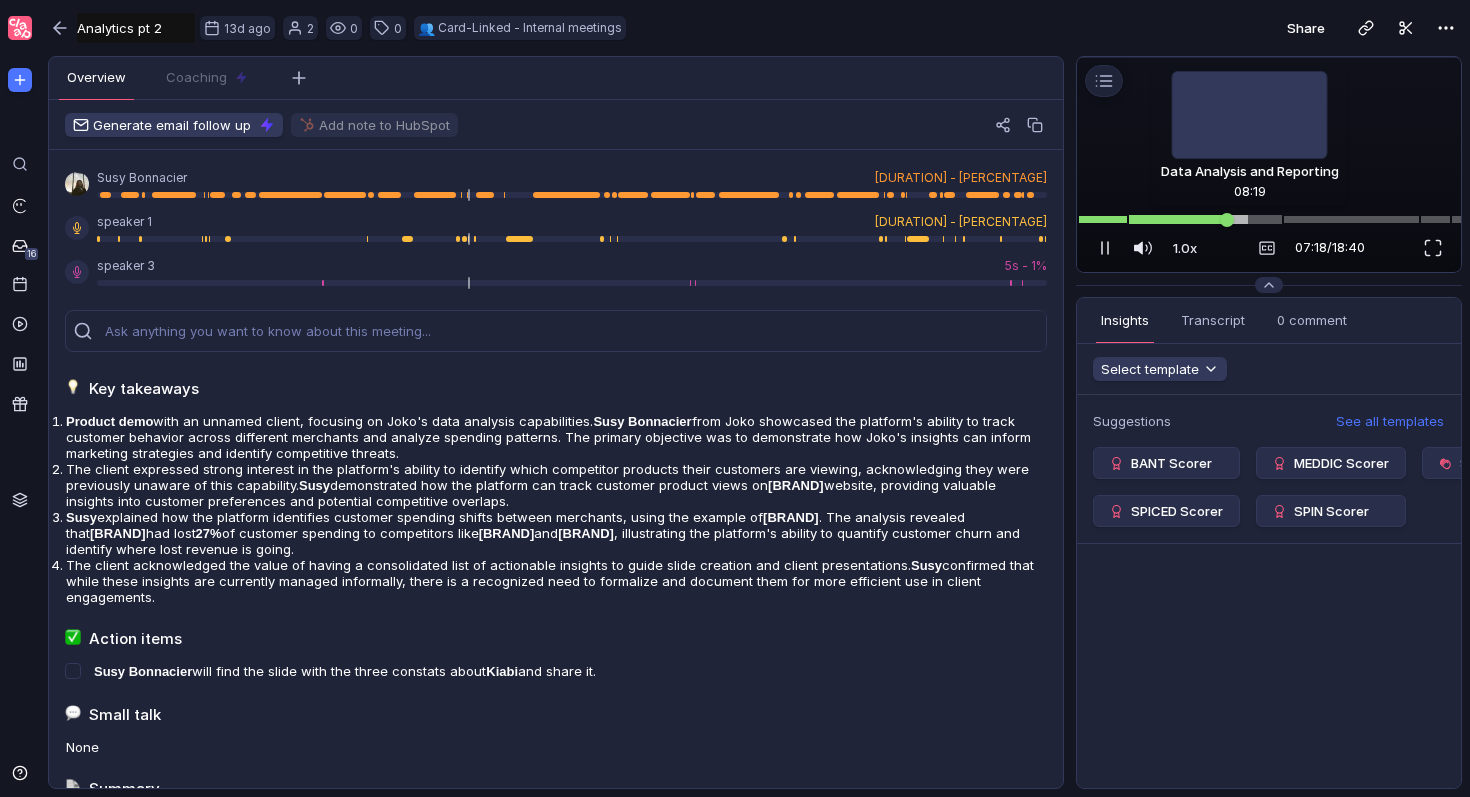 click at bounding box center [1269, 219] 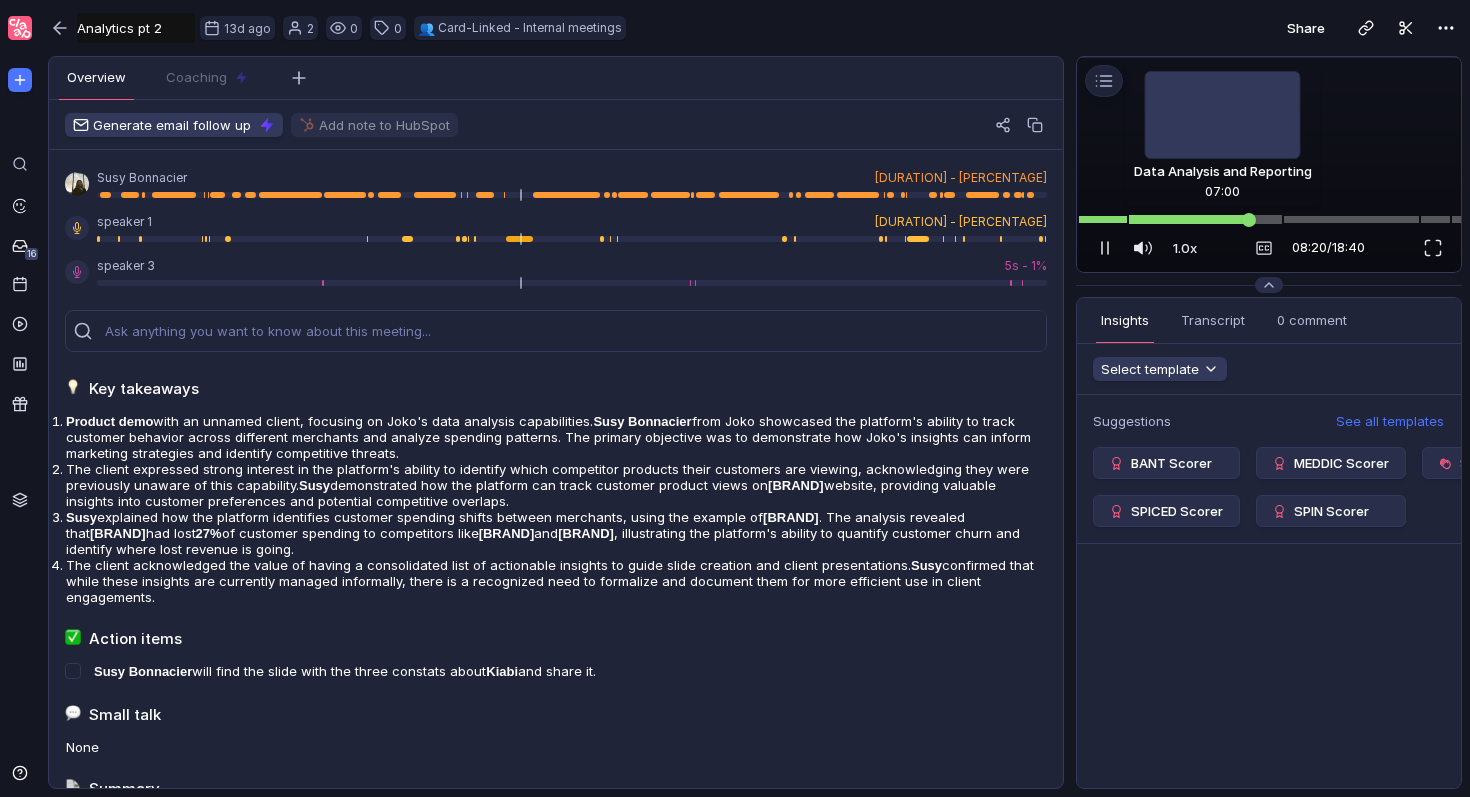 click at bounding box center (1269, 219) 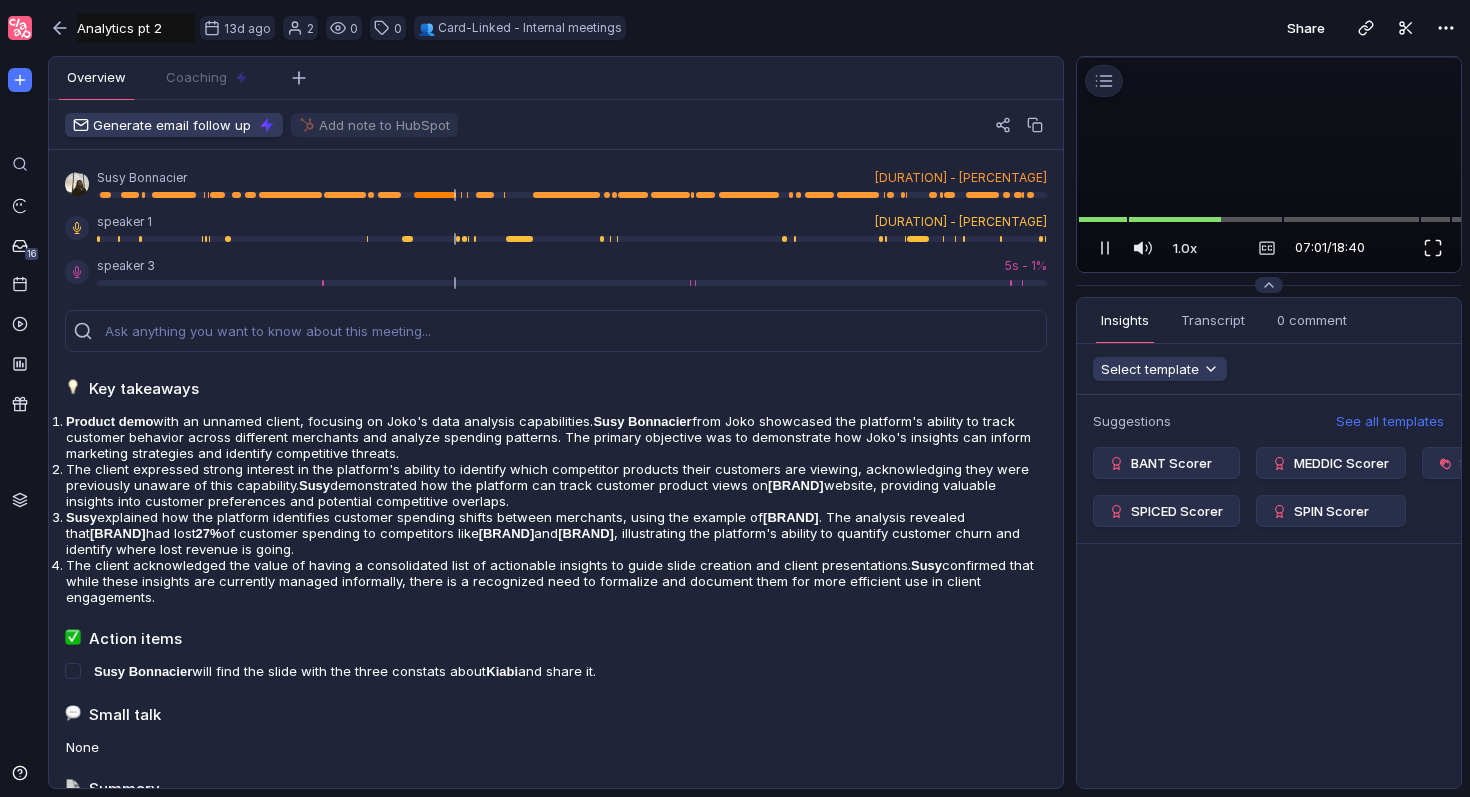 click at bounding box center (1433, 248) 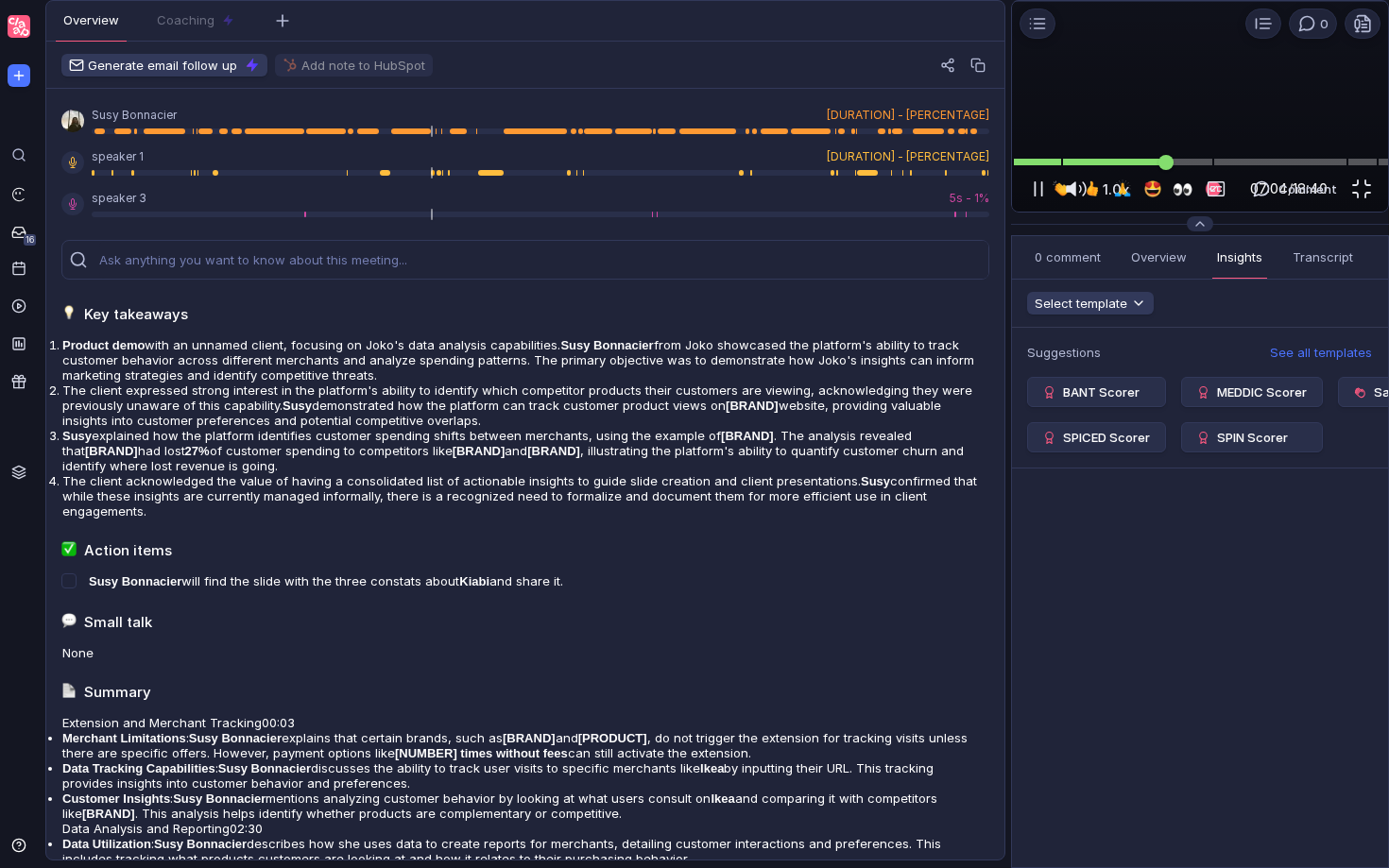 click at bounding box center [1200, 162] 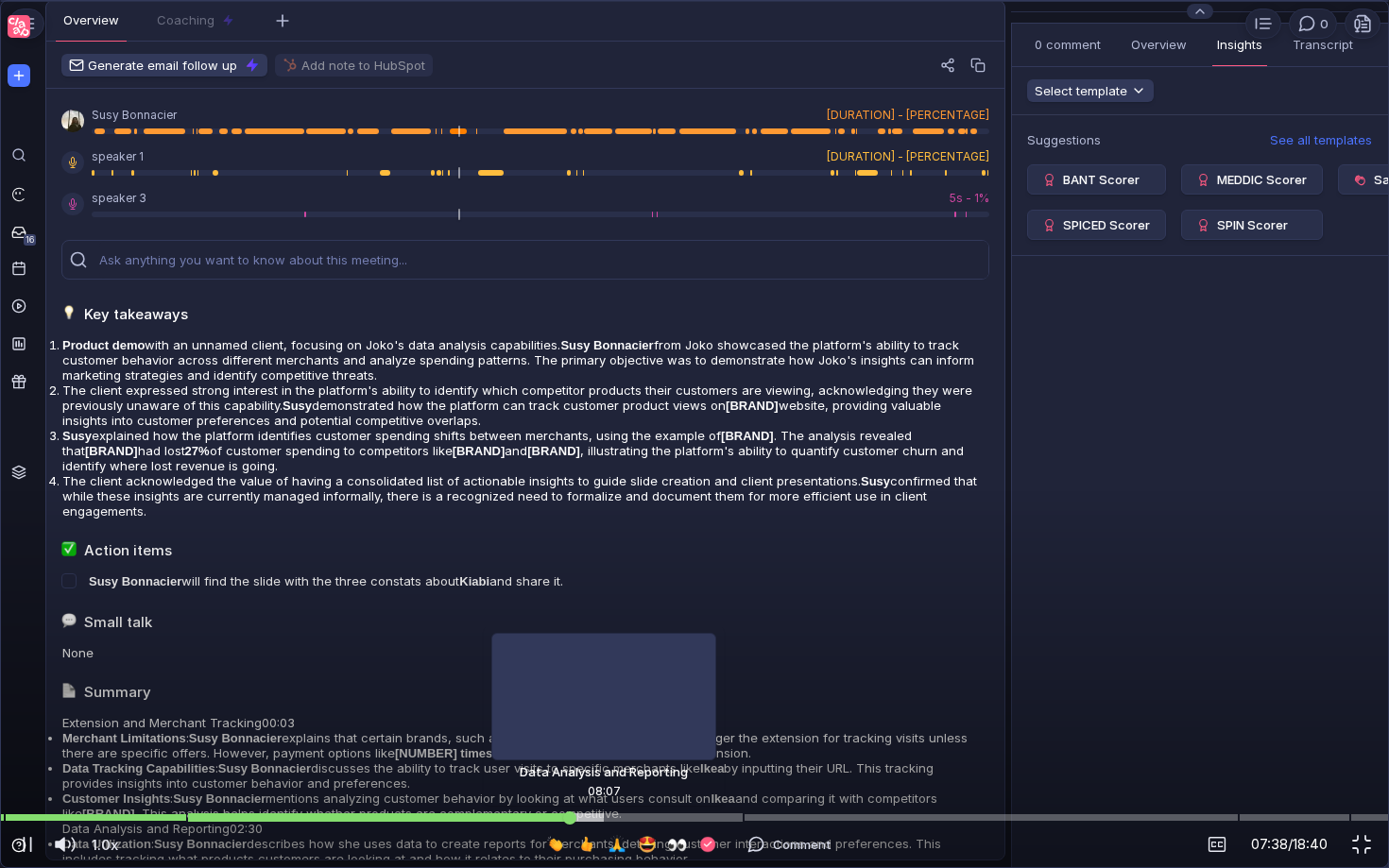 click at bounding box center [694, 817] 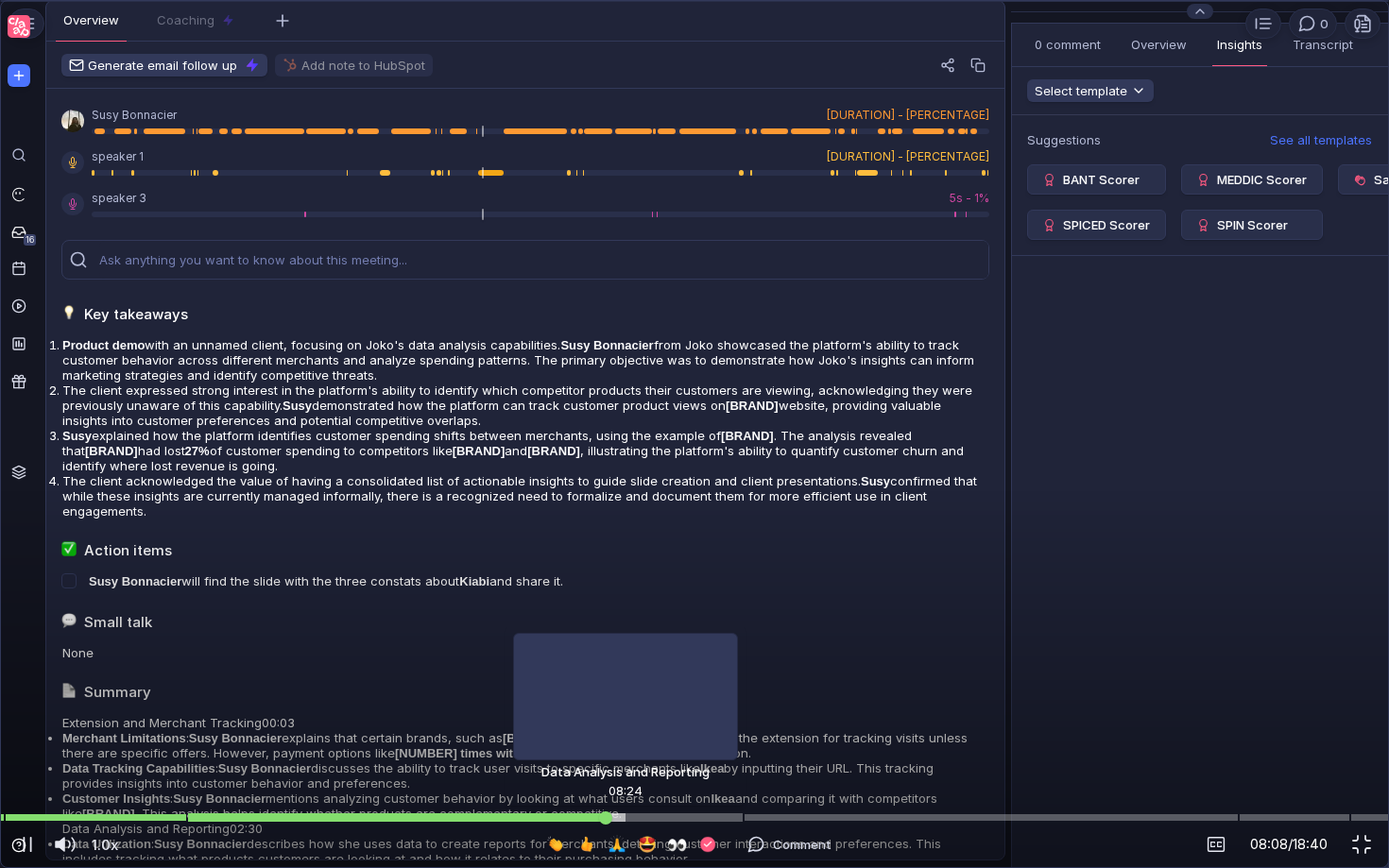 click at bounding box center (694, 817) 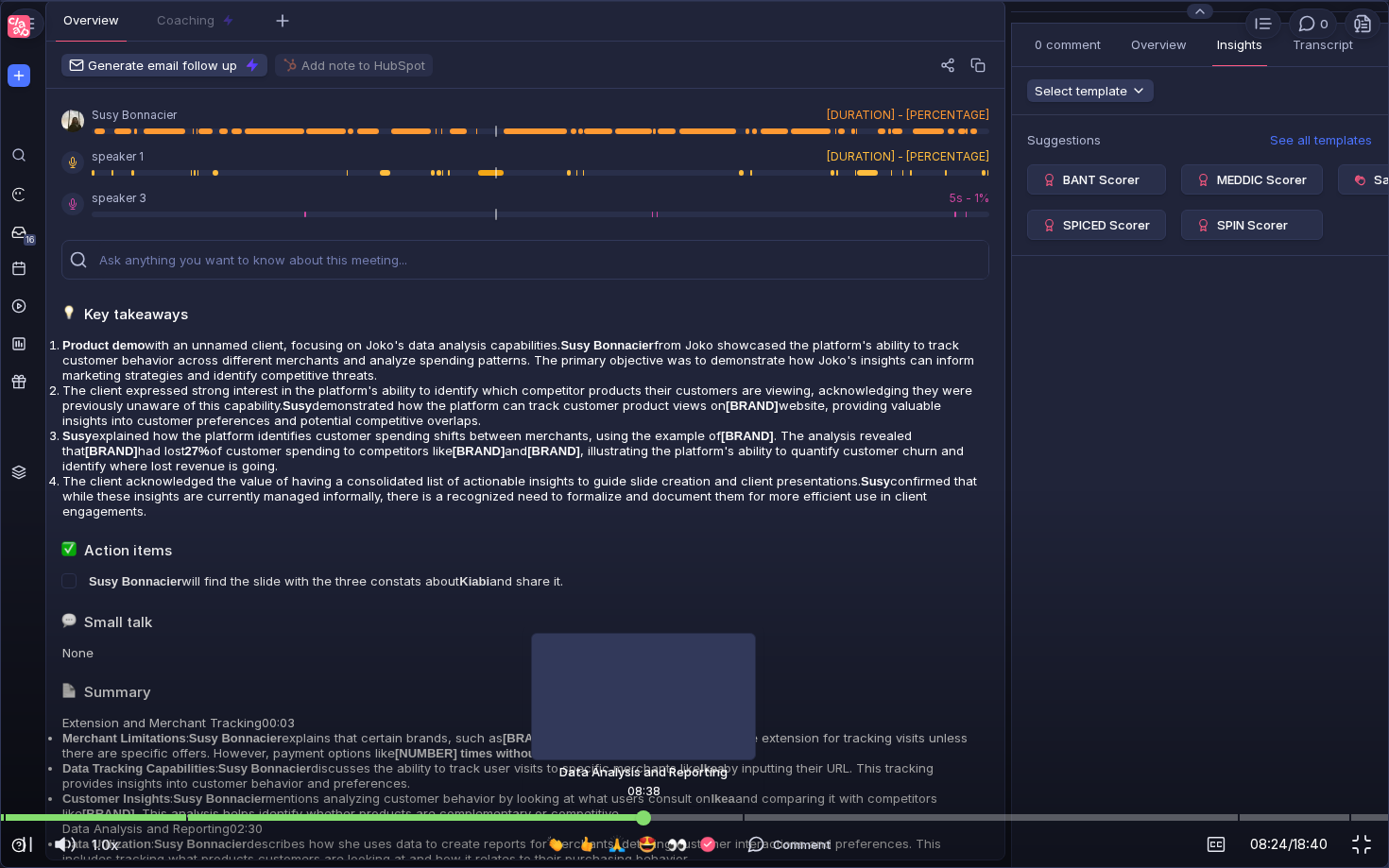 click at bounding box center [694, 817] 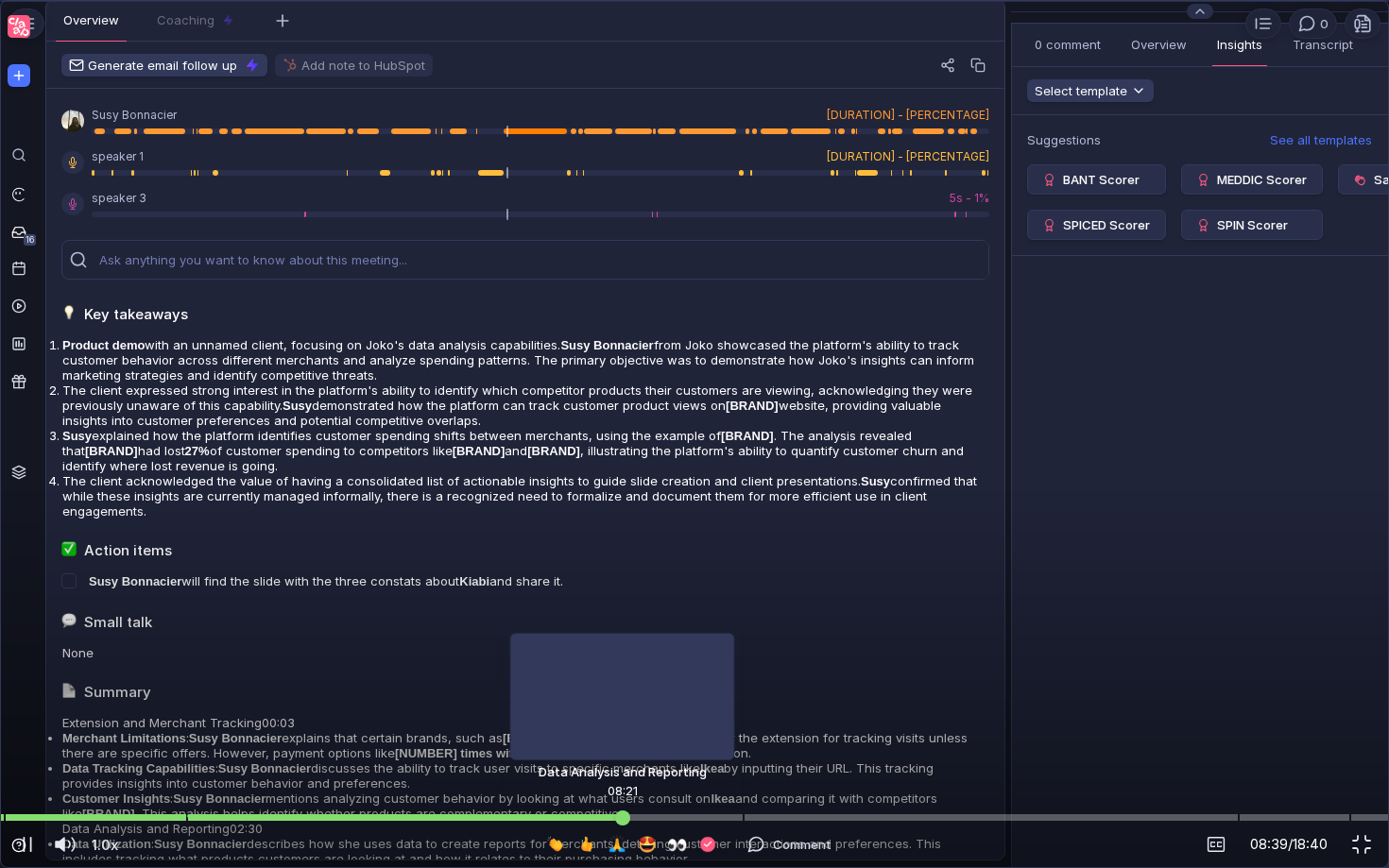 click at bounding box center [694, 817] 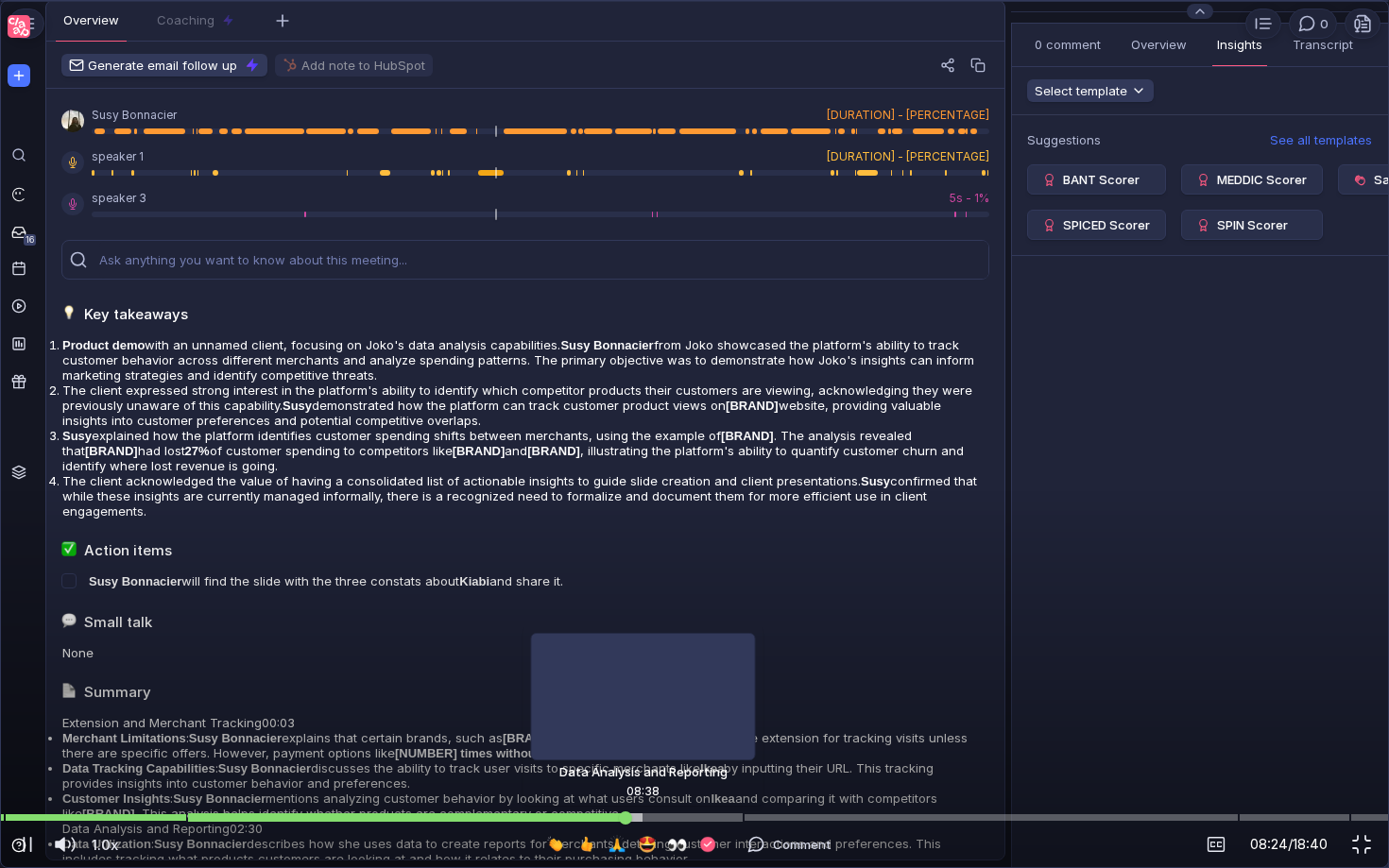 click at bounding box center (694, 817) 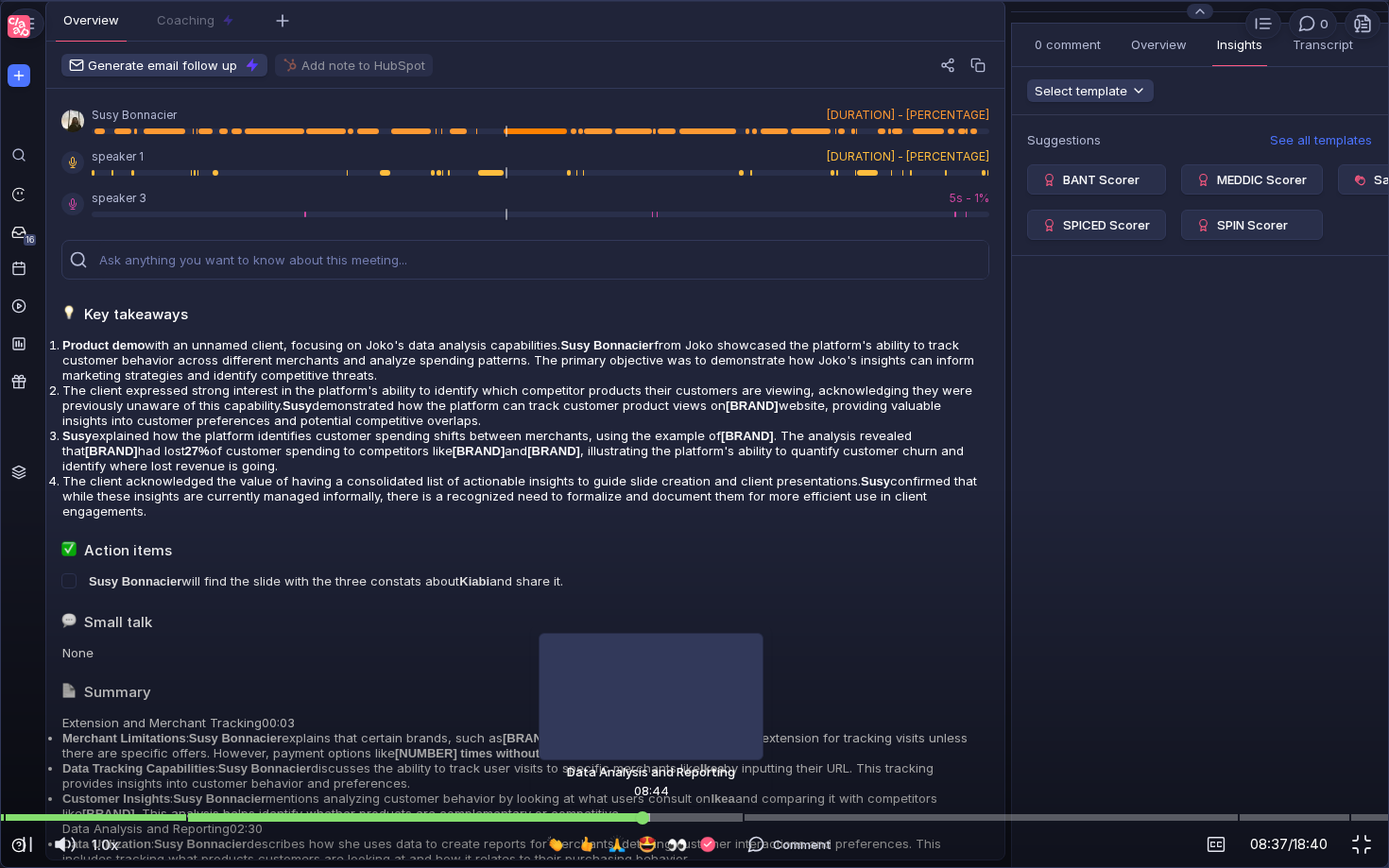 click at bounding box center (694, 817) 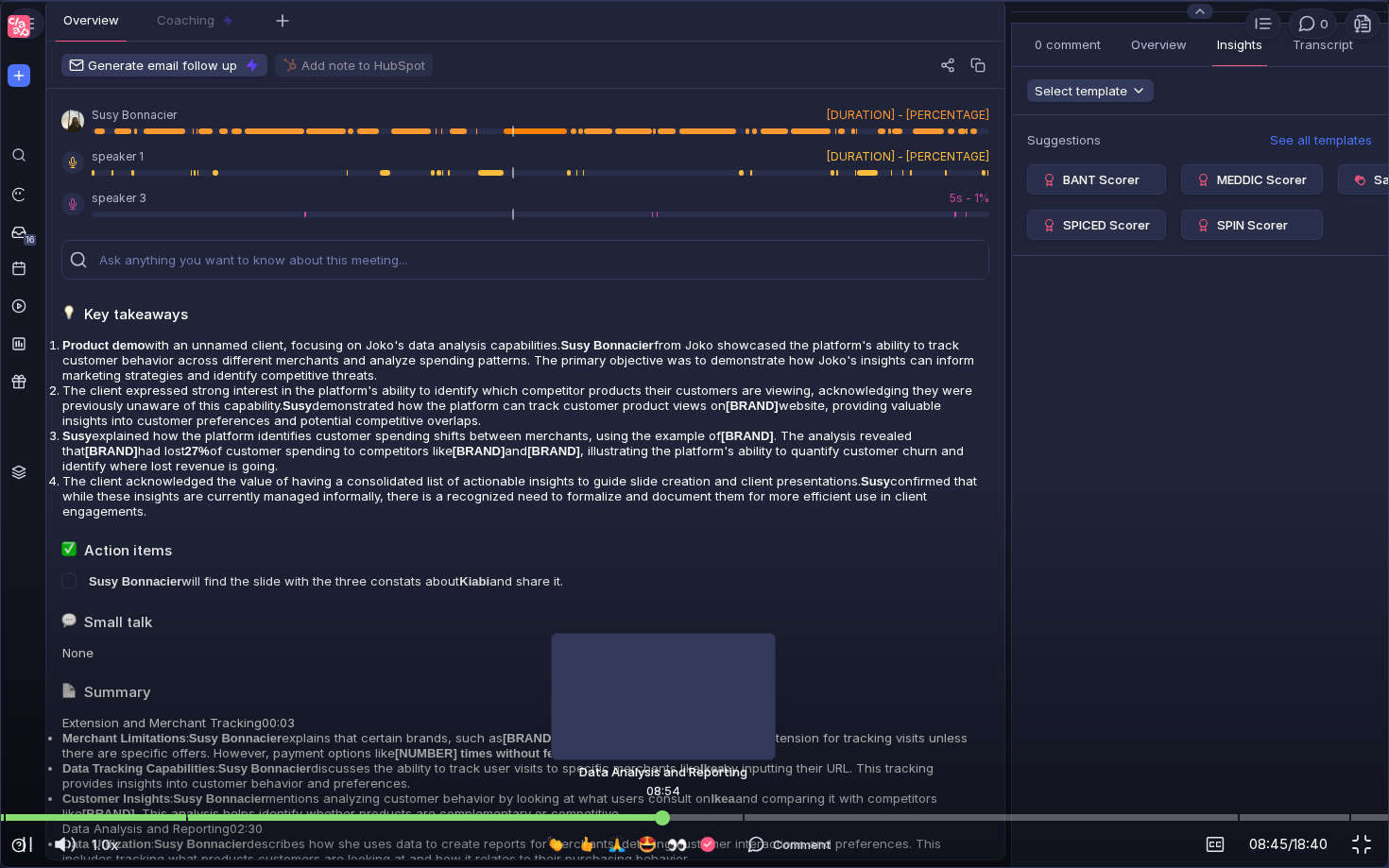 click at bounding box center [694, 817] 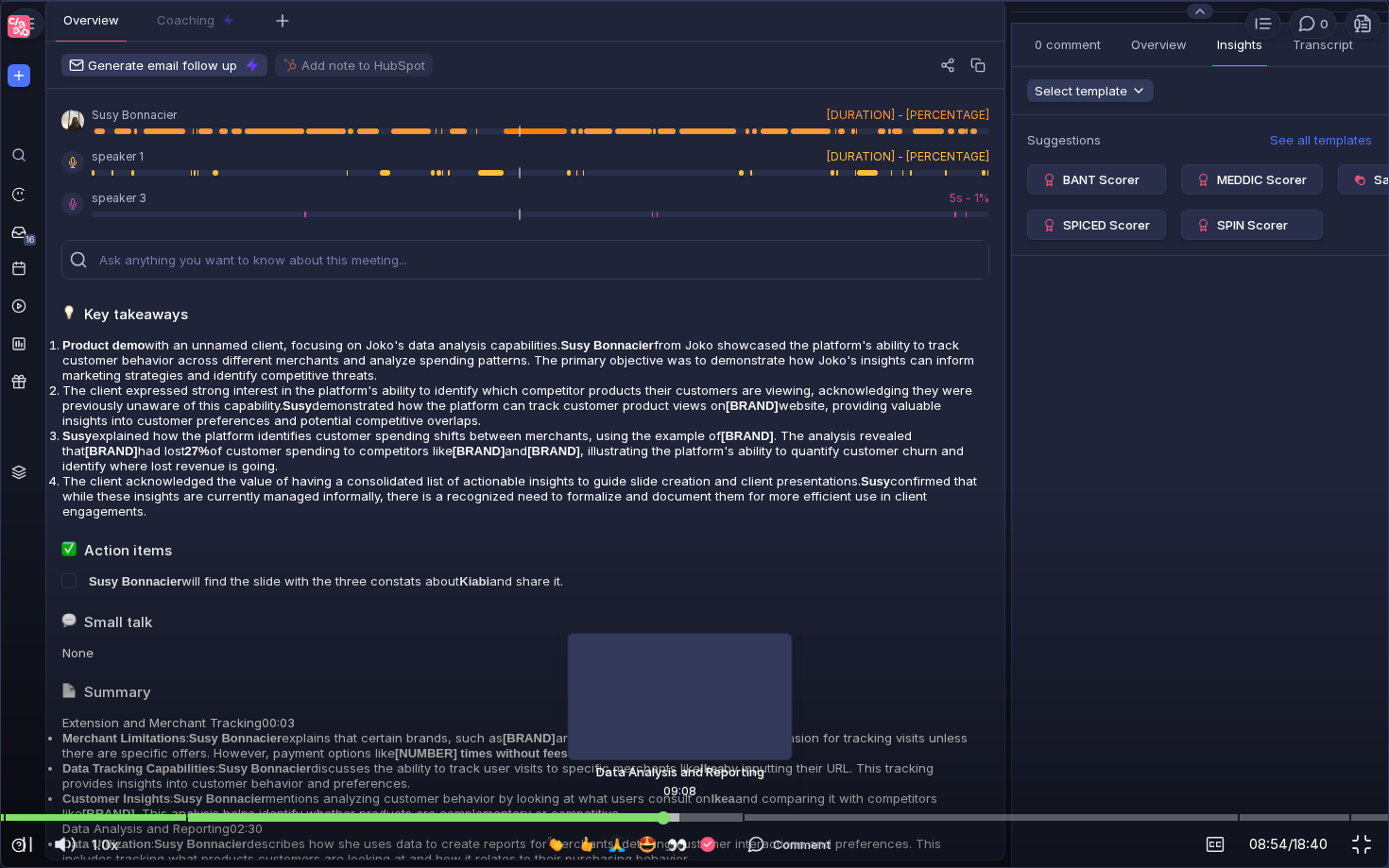 click at bounding box center (694, 817) 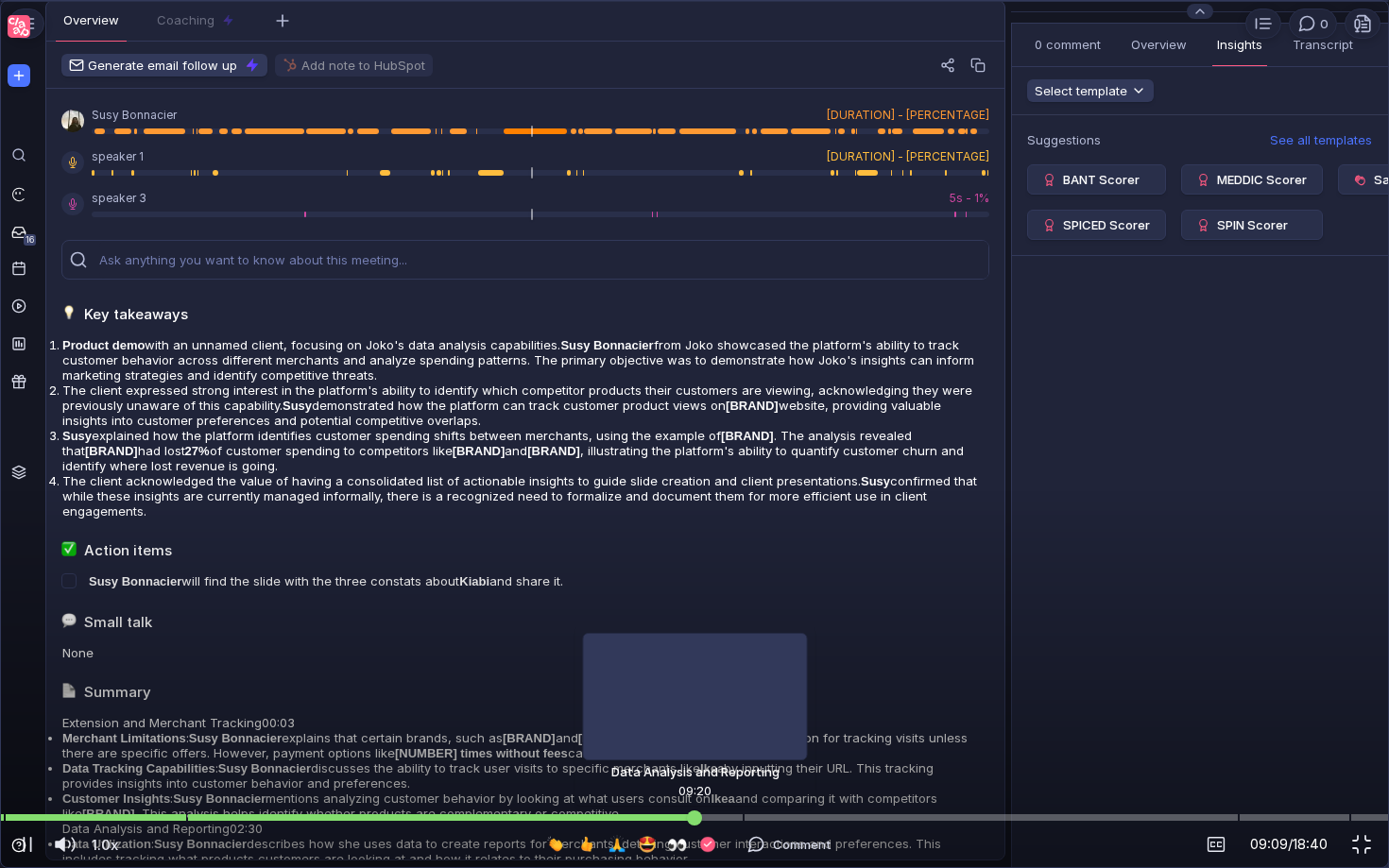 click at bounding box center (694, 817) 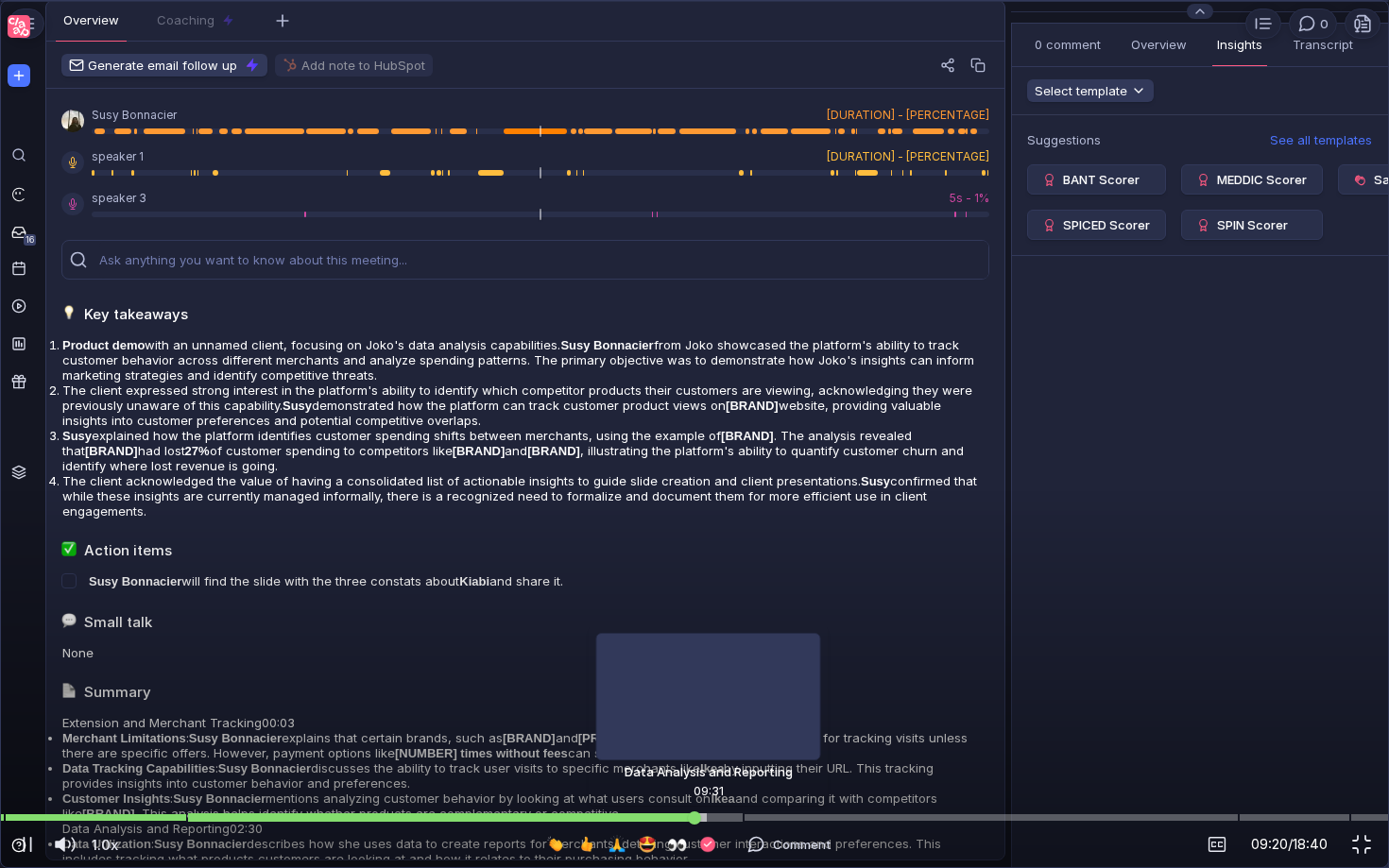click at bounding box center (694, 817) 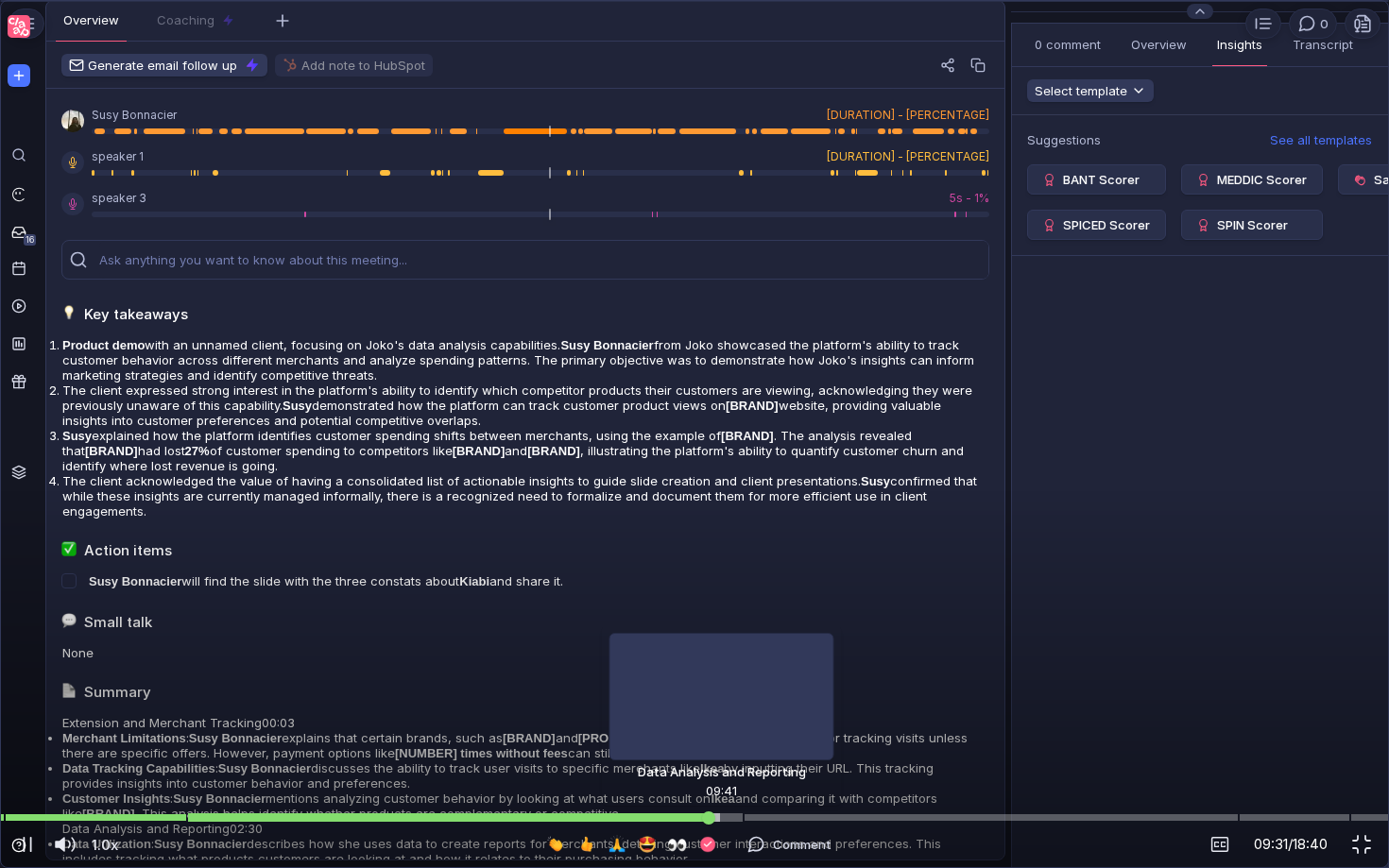 click at bounding box center (694, 817) 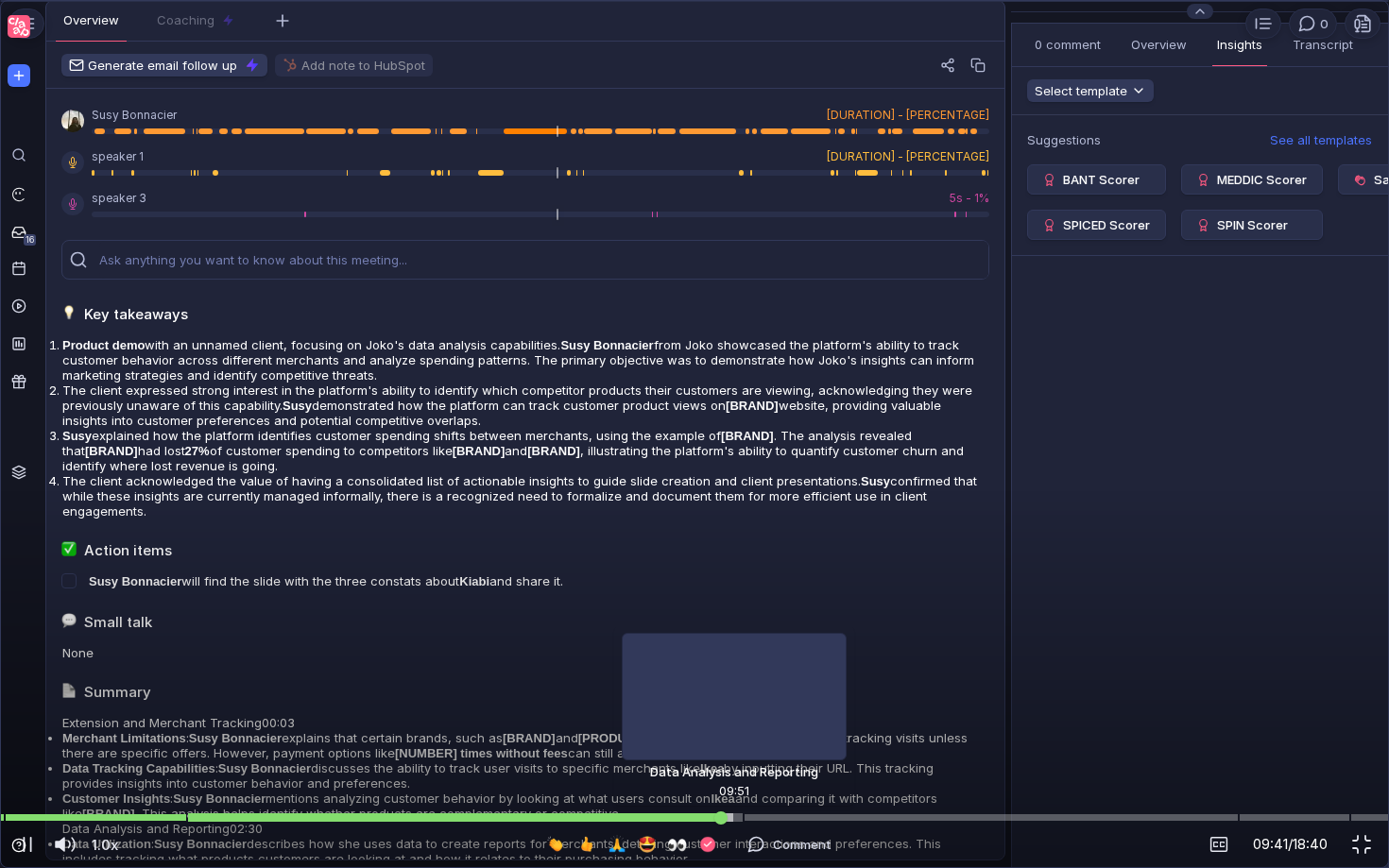 click at bounding box center (694, 817) 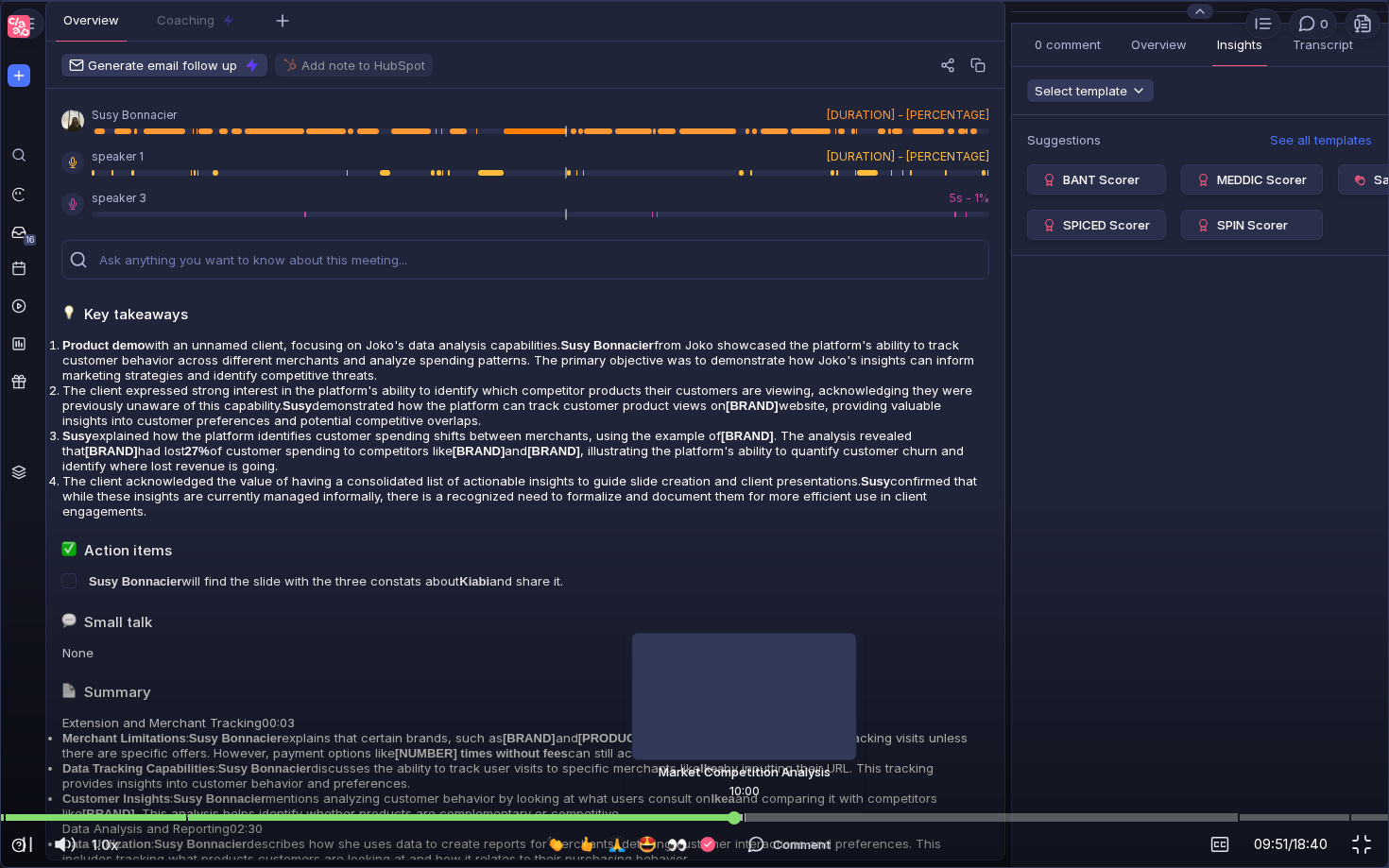 click at bounding box center [694, 817] 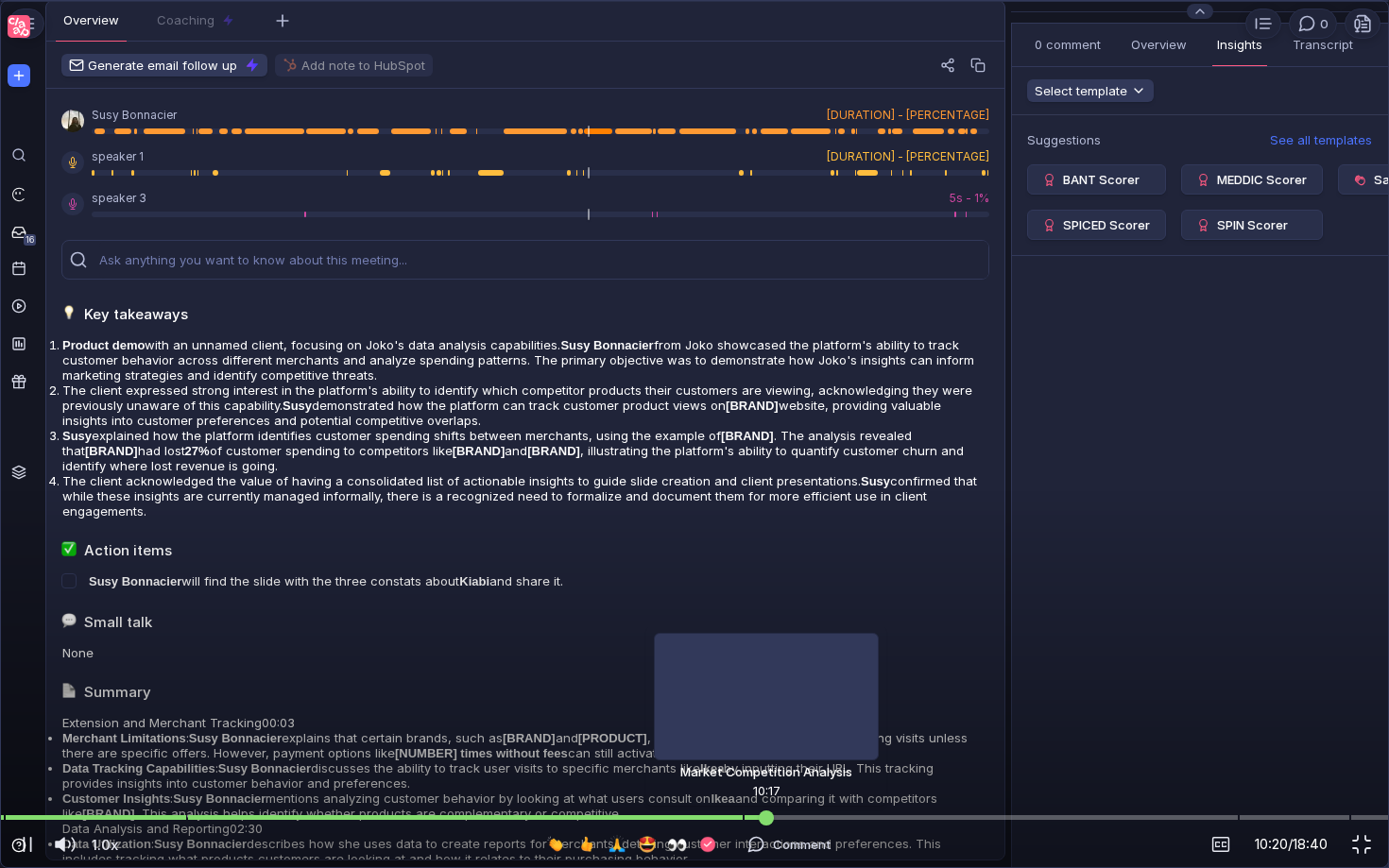 click at bounding box center (766, 817) 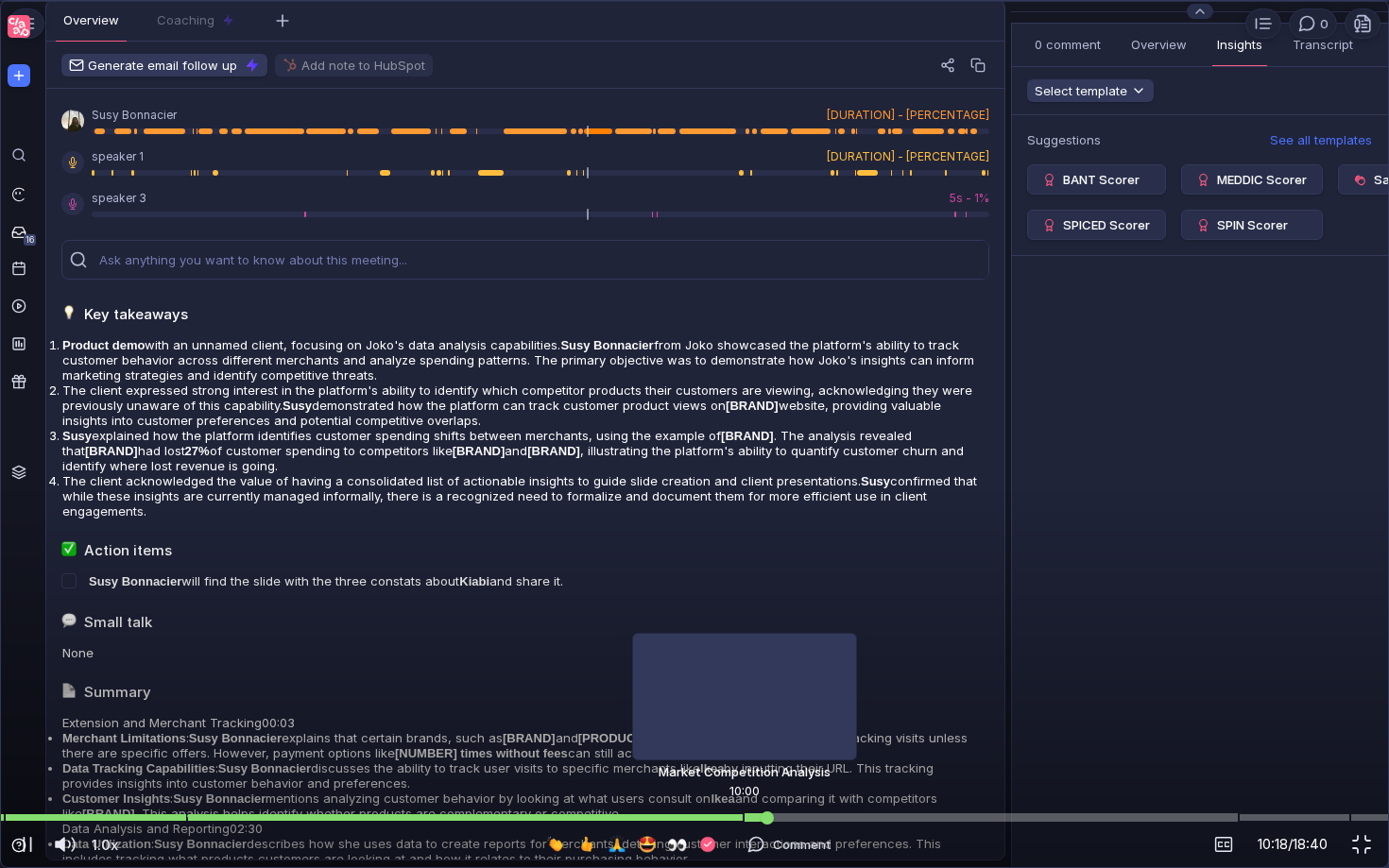 click at bounding box center (694, 817) 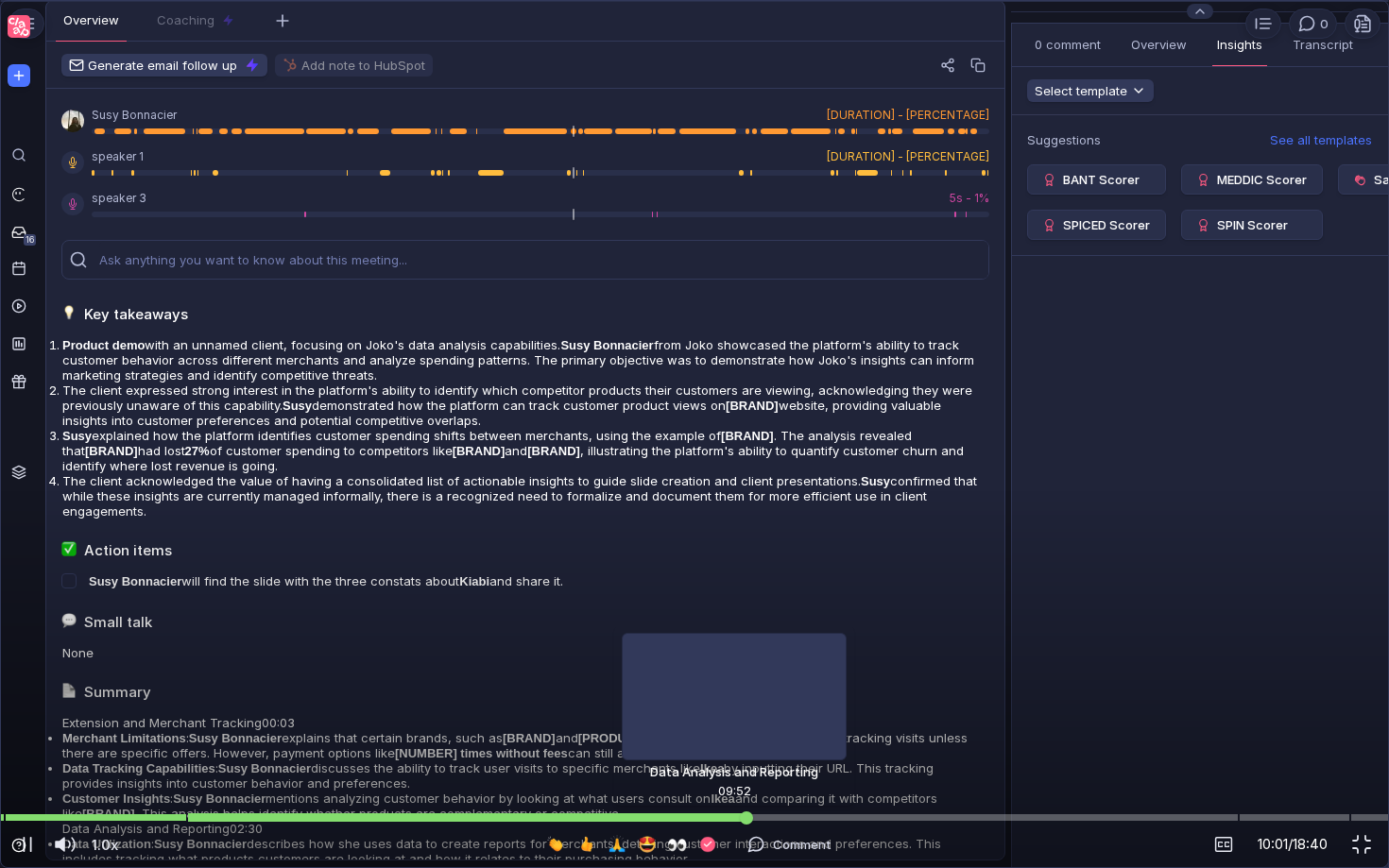 click at bounding box center [694, 817] 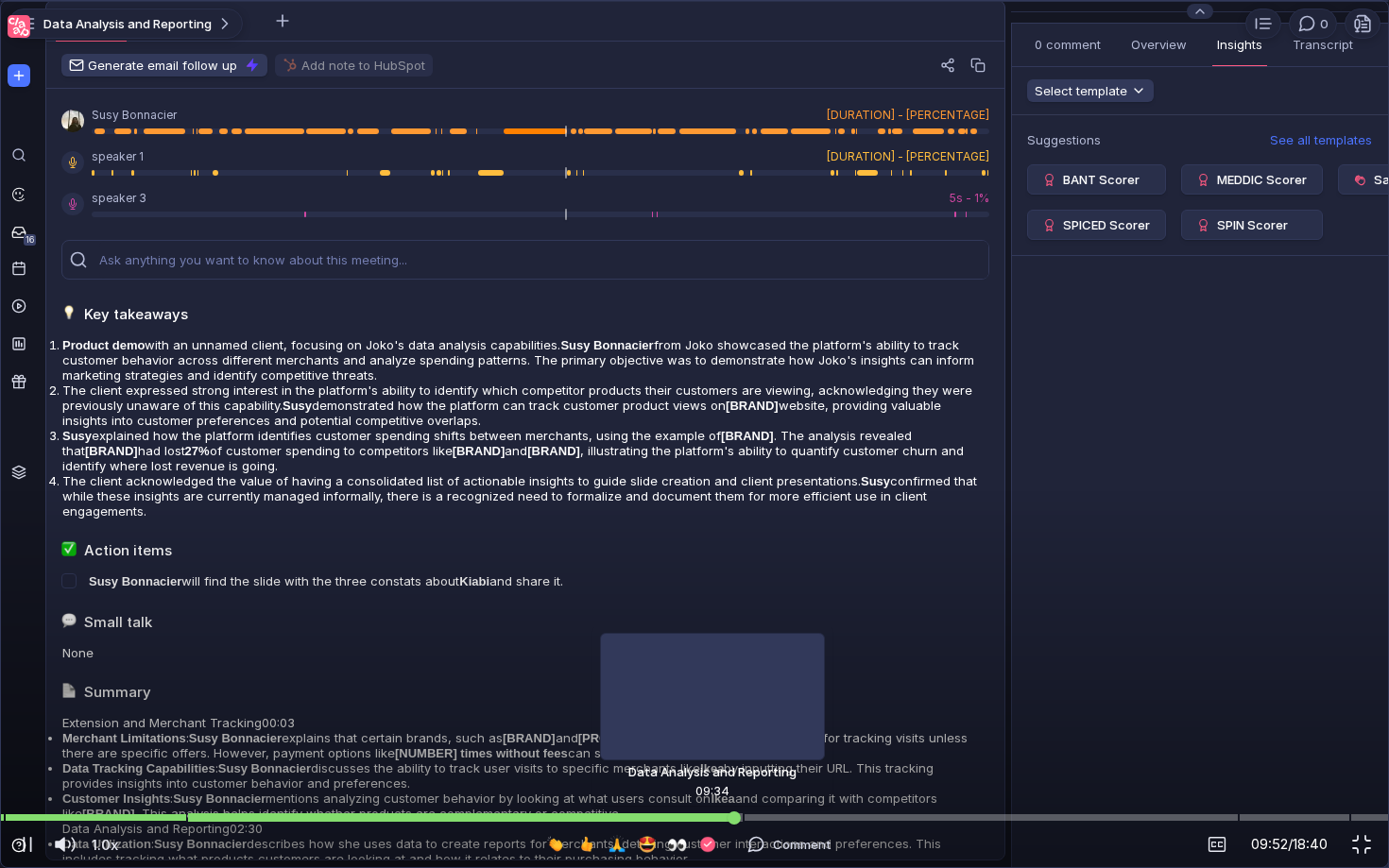 click at bounding box center [694, 817] 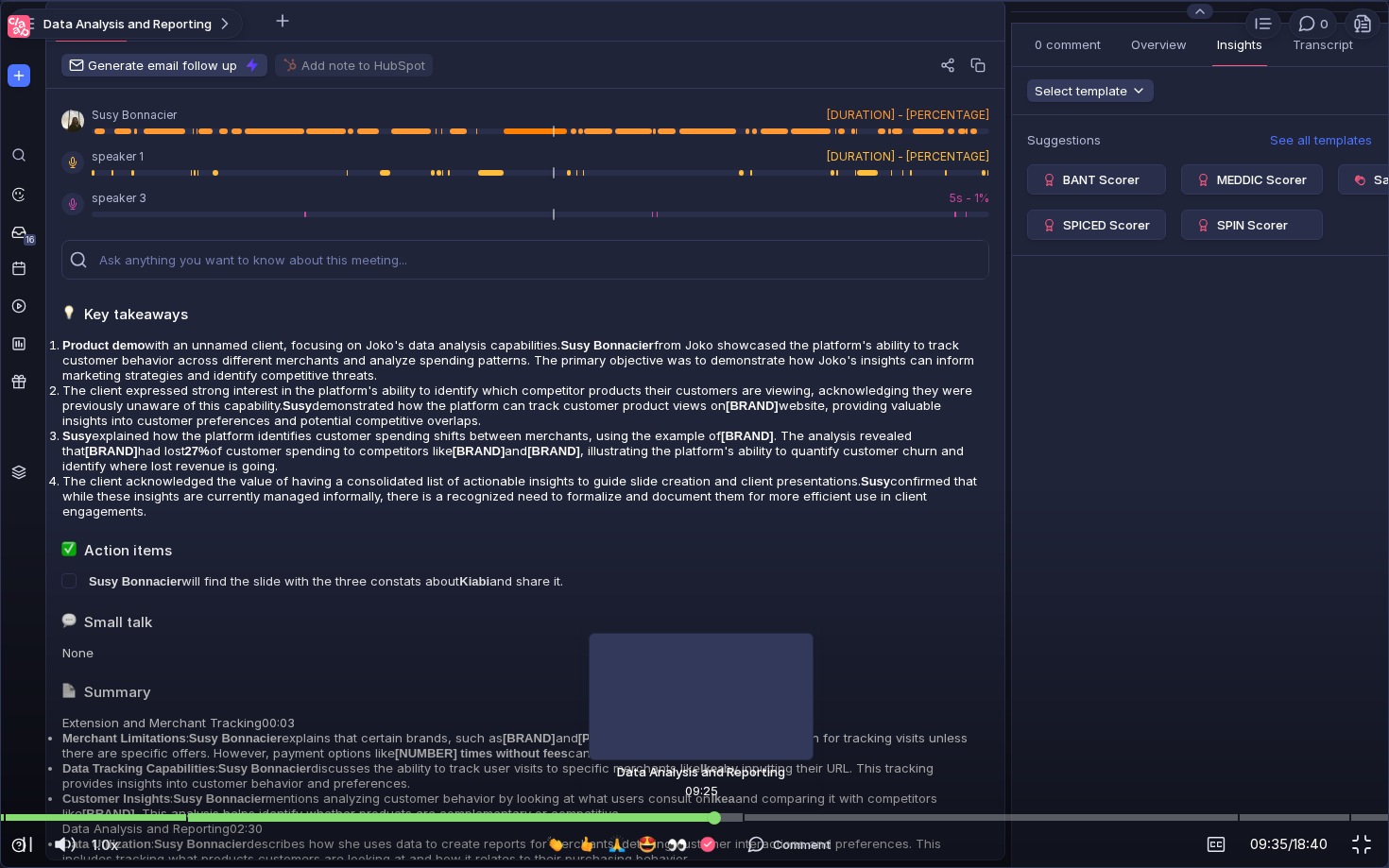 click at bounding box center [694, 817] 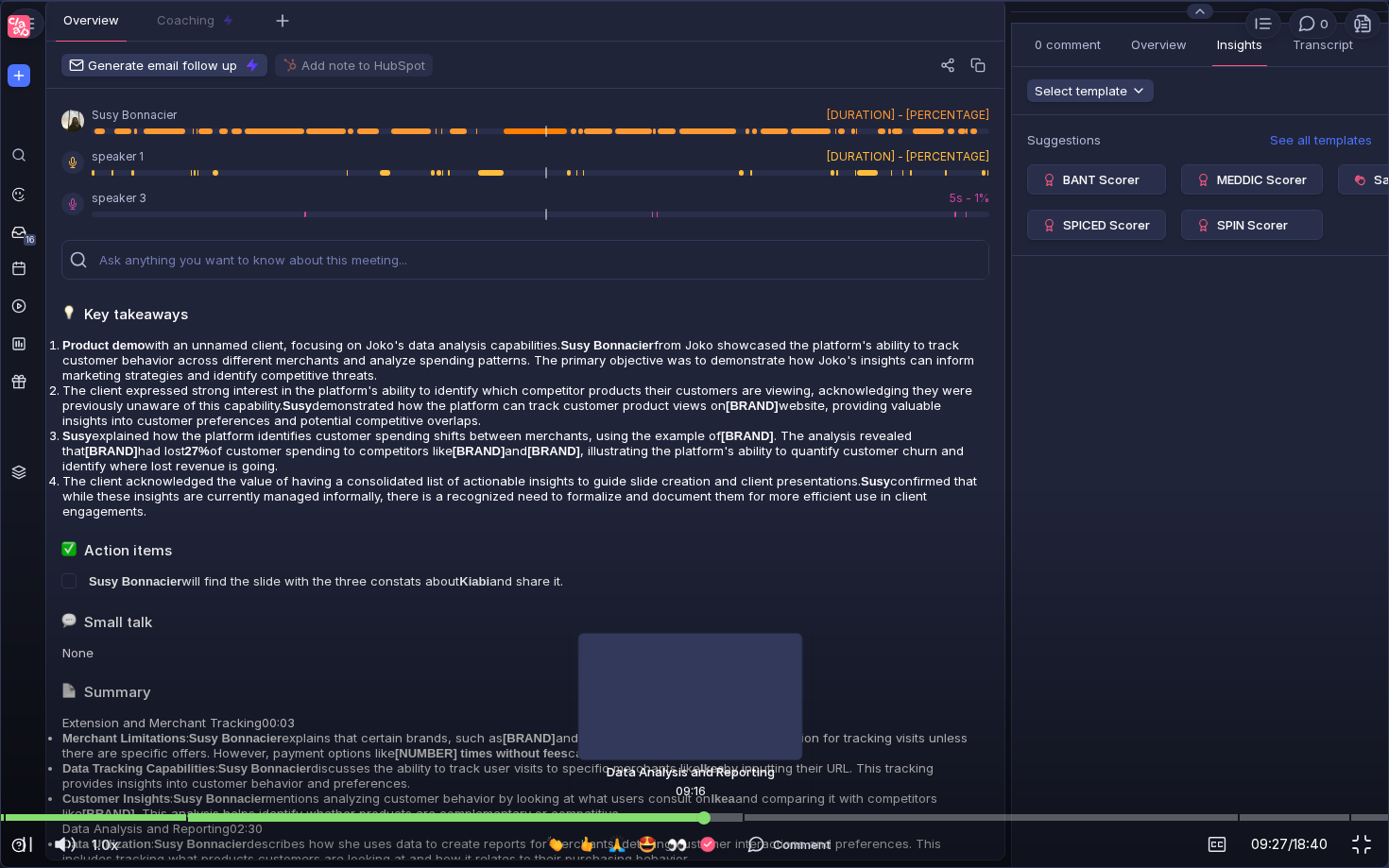 click at bounding box center [694, 817] 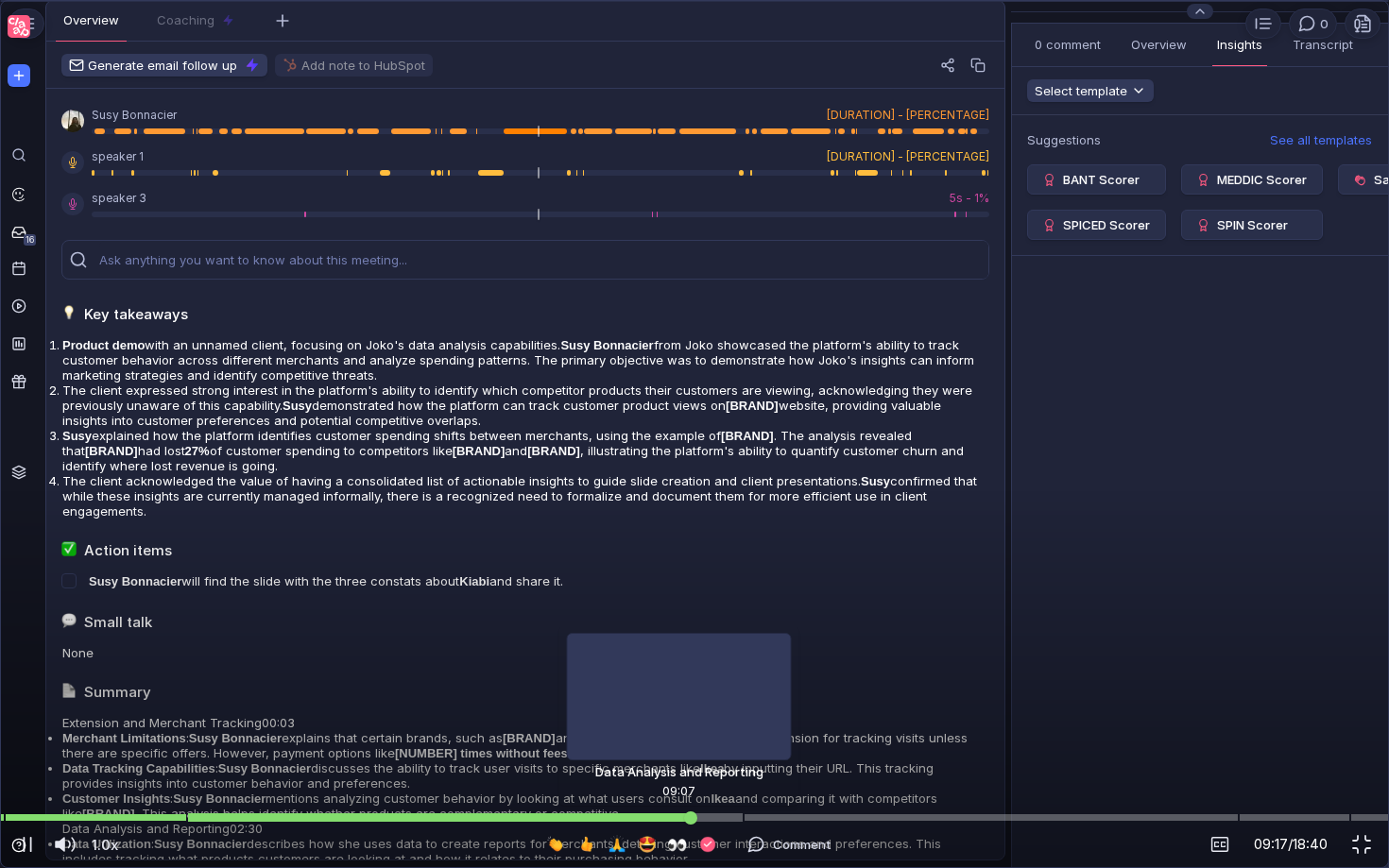 click at bounding box center (694, 817) 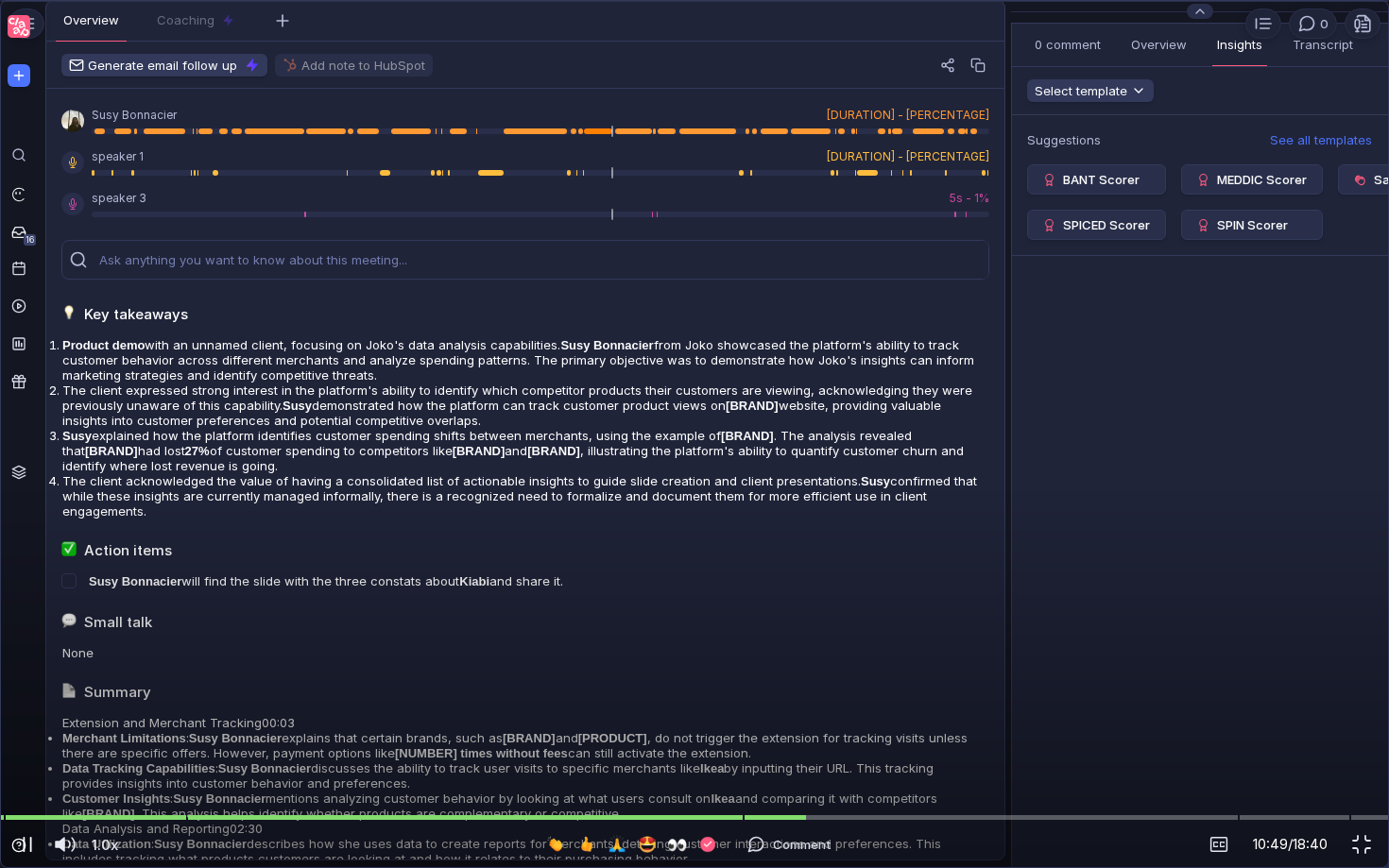 click at bounding box center (27, 844) 